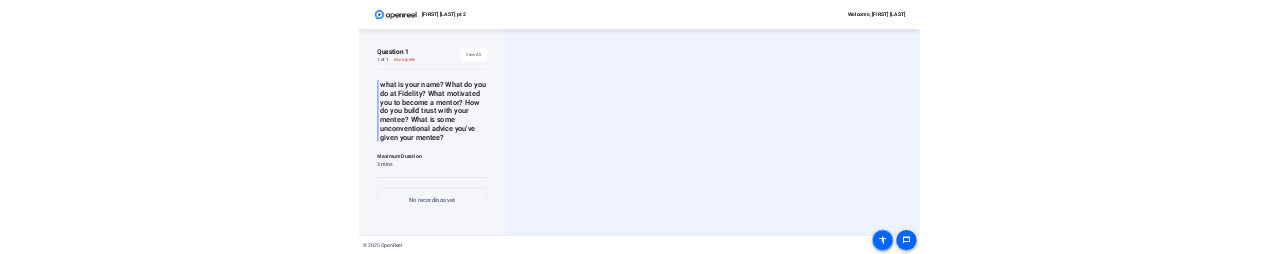 scroll, scrollTop: 0, scrollLeft: 0, axis: both 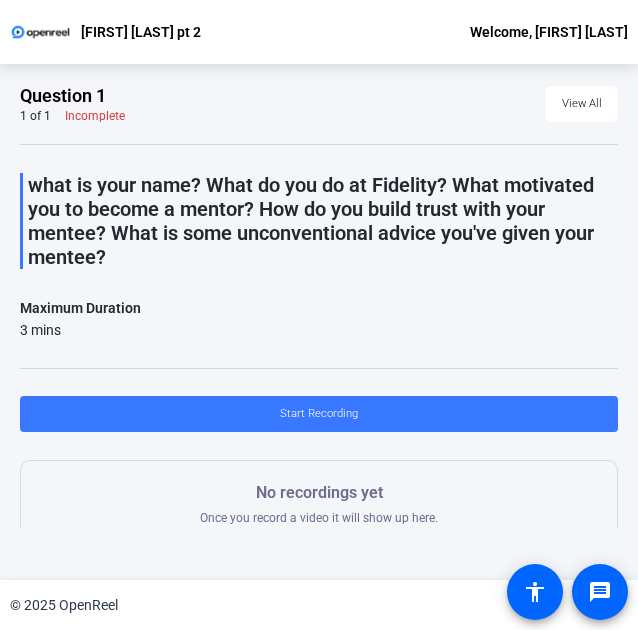 click on "[FIRST] [LAST] pt 2 Welcome, [FIRST] [LAST]" 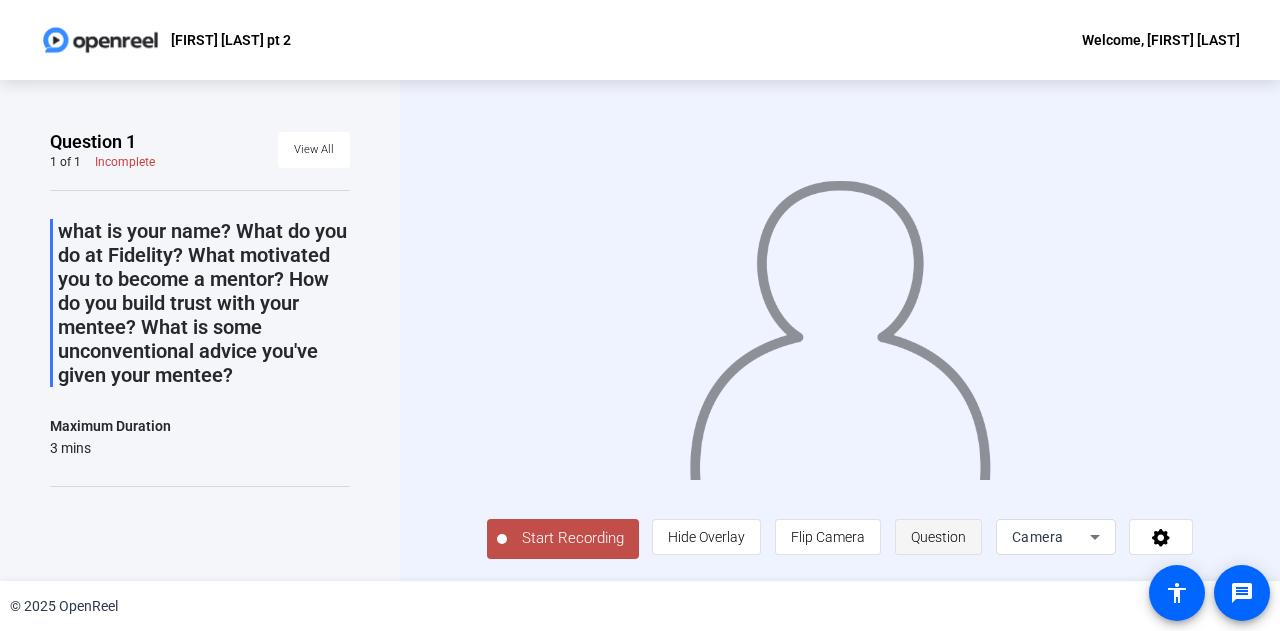 click on "Question" 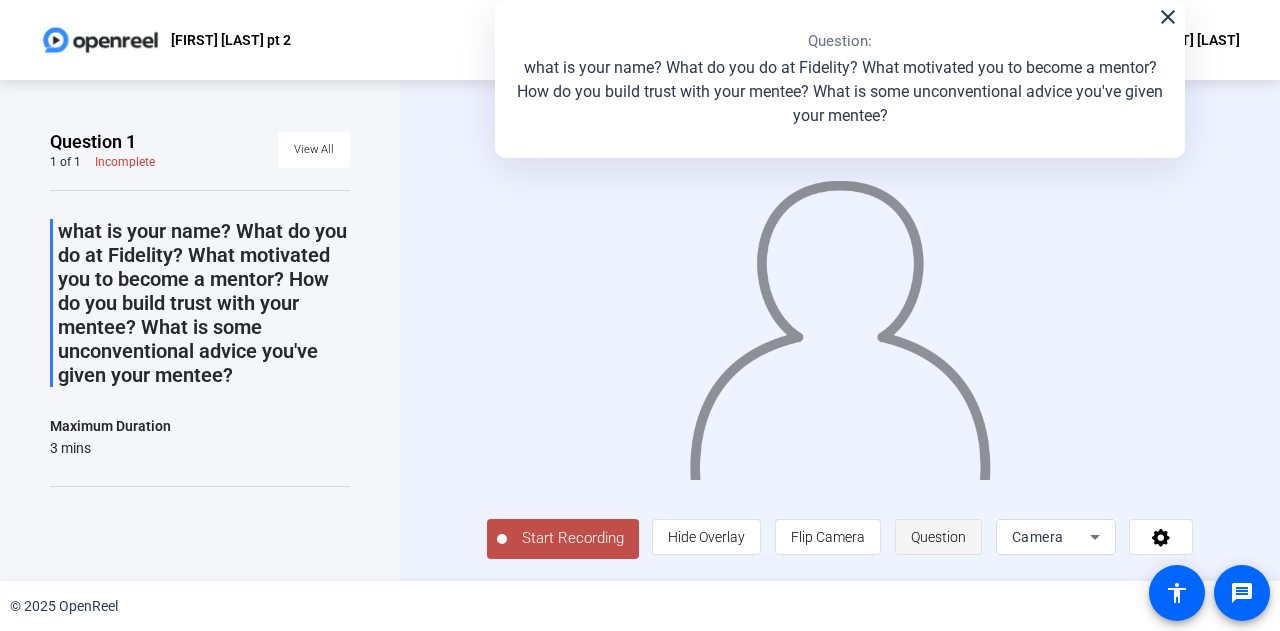 click on "Question" 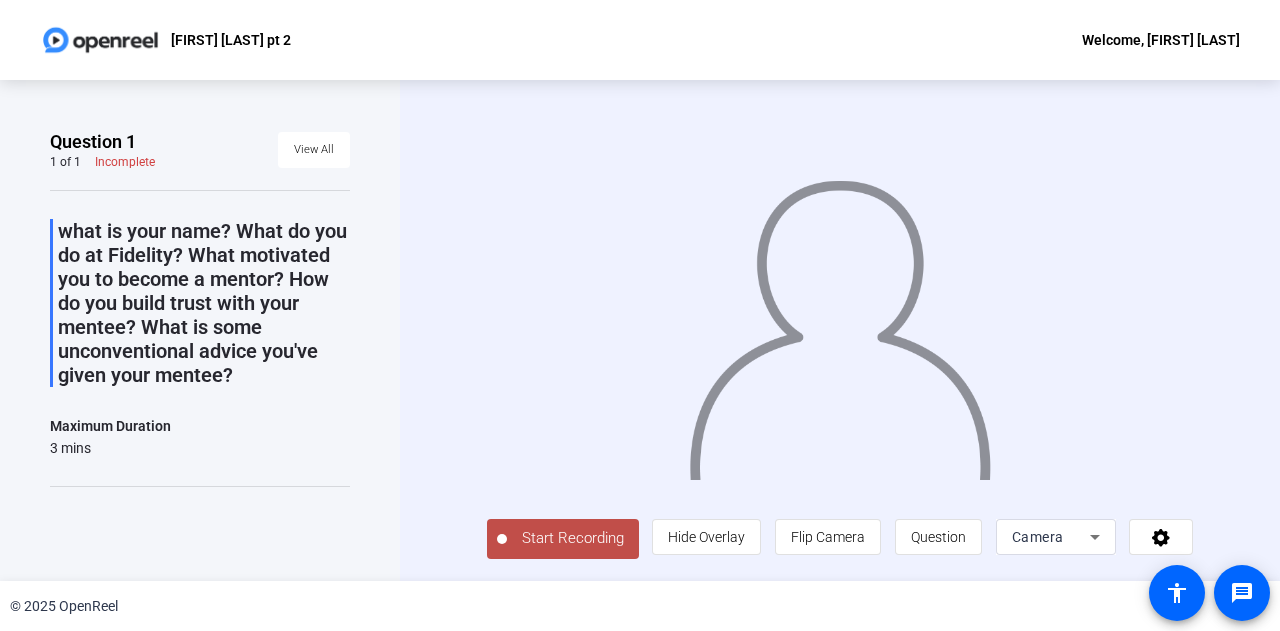 type 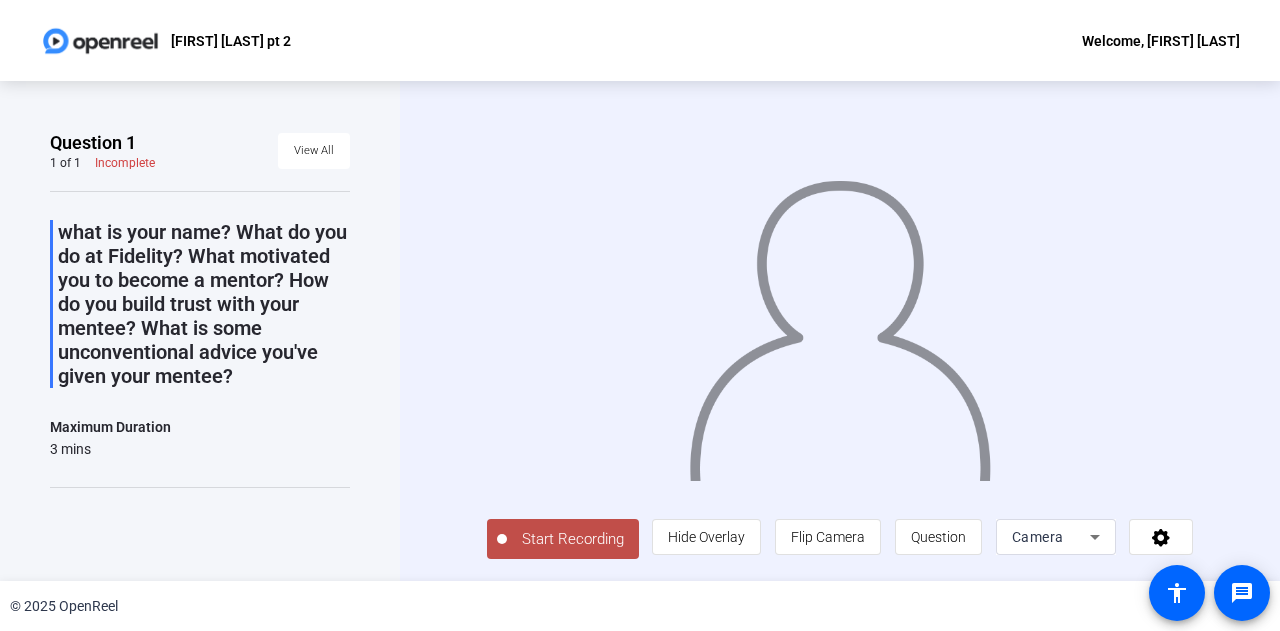 scroll, scrollTop: 4, scrollLeft: 0, axis: vertical 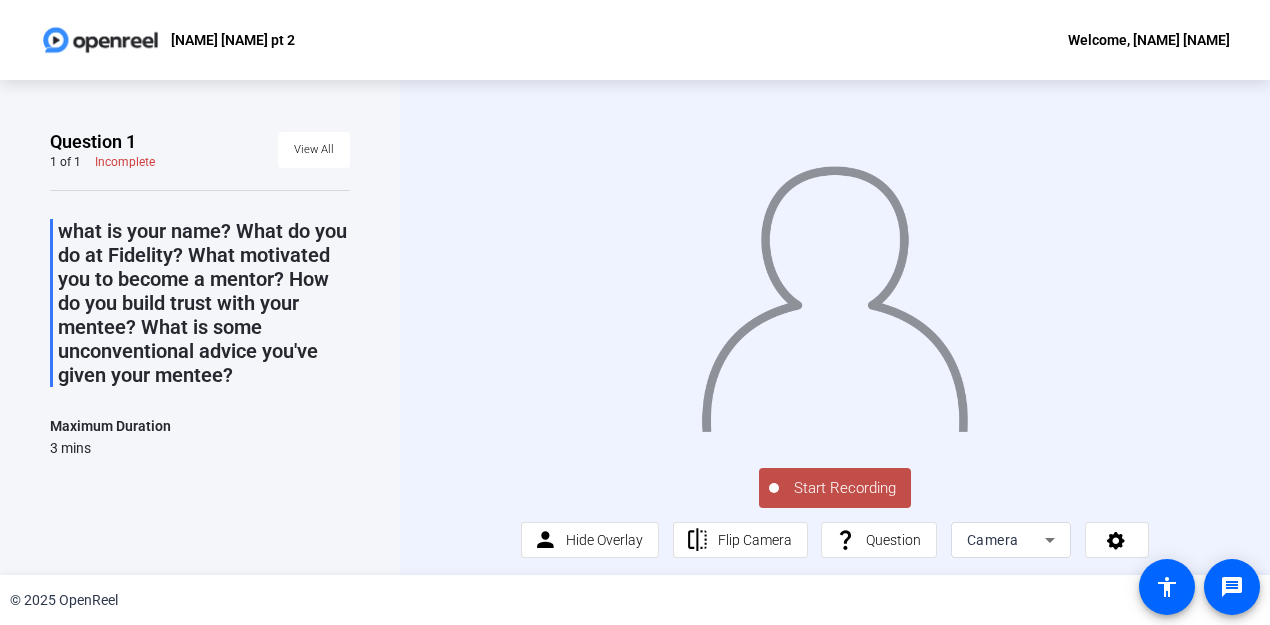 click on "Start Recording" 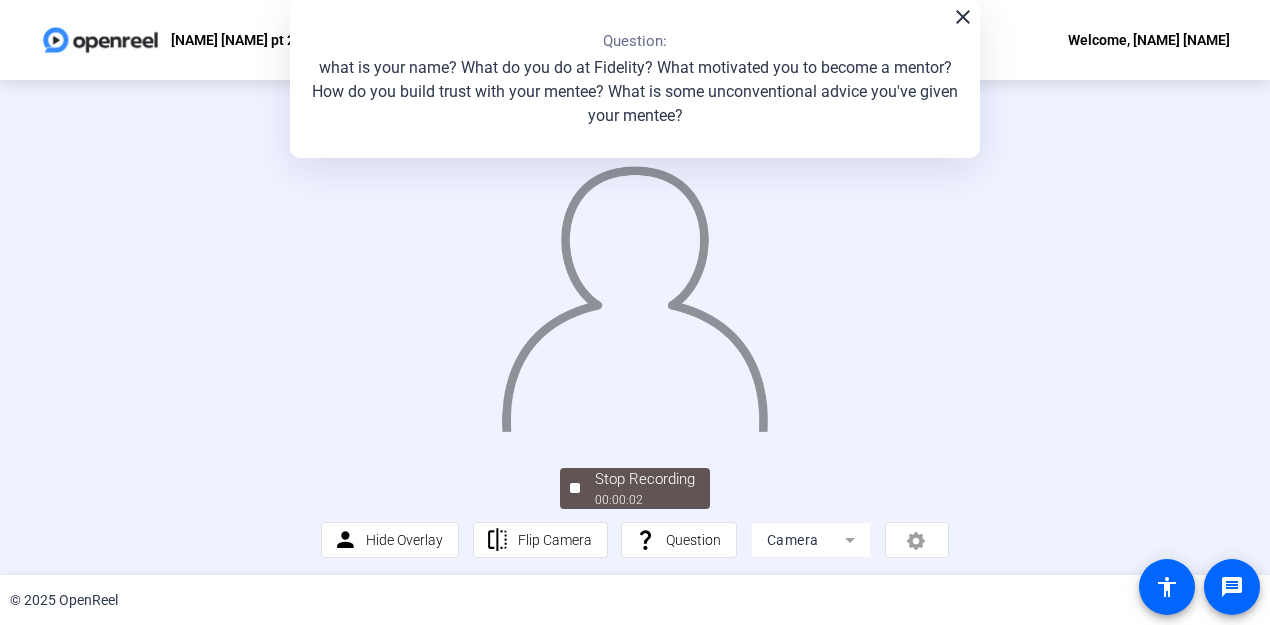 drag, startPoint x: 958, startPoint y: 24, endPoint x: 928, endPoint y: 50, distance: 39.698868 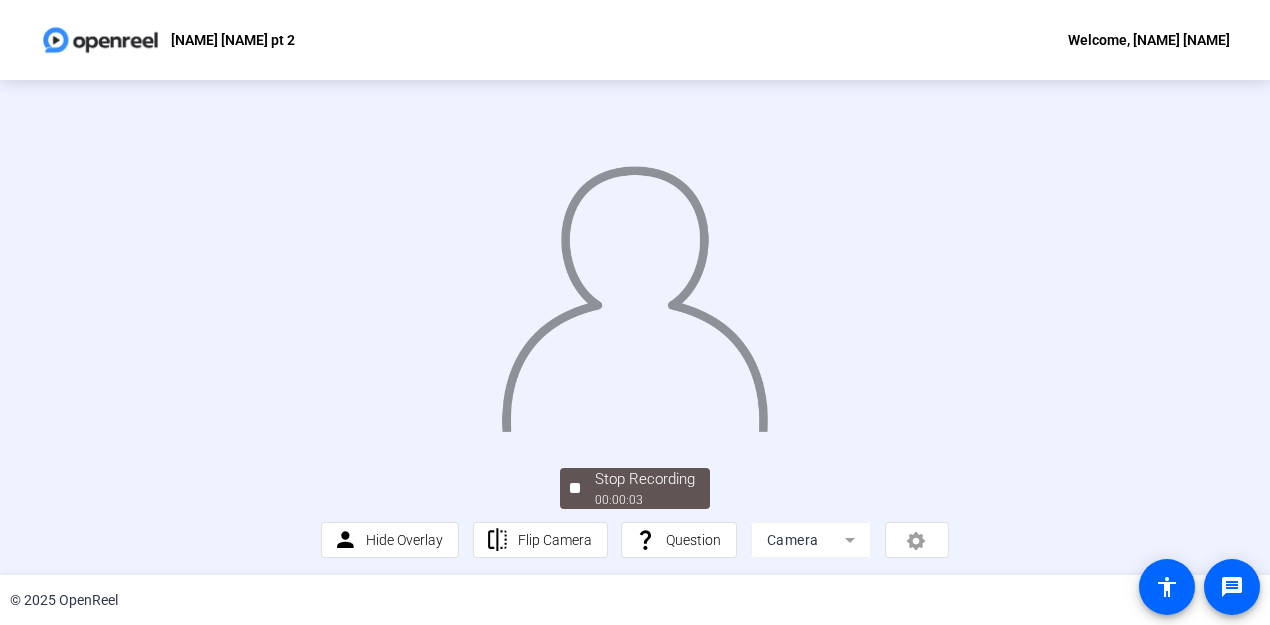 scroll, scrollTop: 130, scrollLeft: 0, axis: vertical 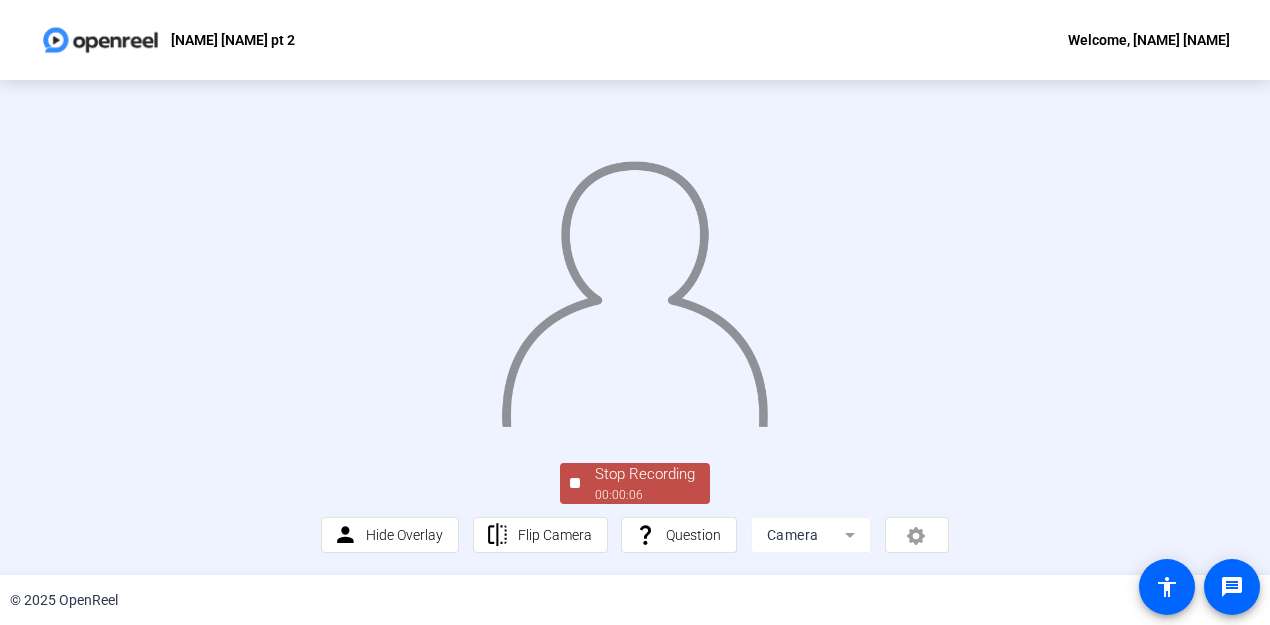 click on "Stop Recording" 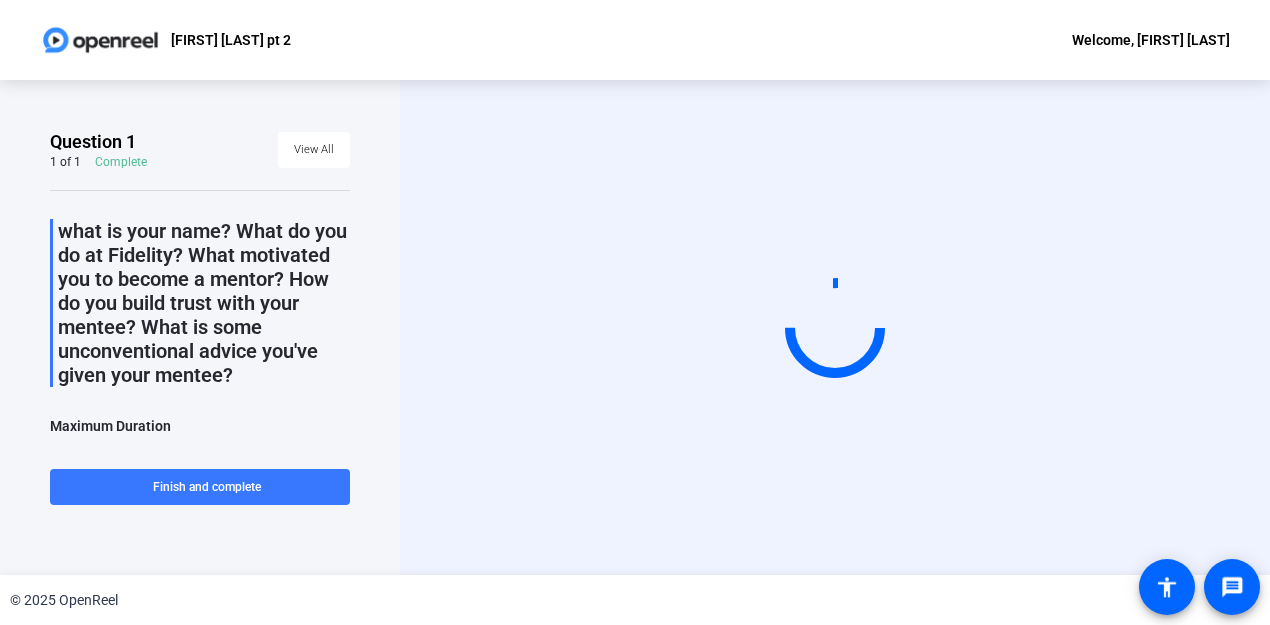 scroll, scrollTop: 0, scrollLeft: 0, axis: both 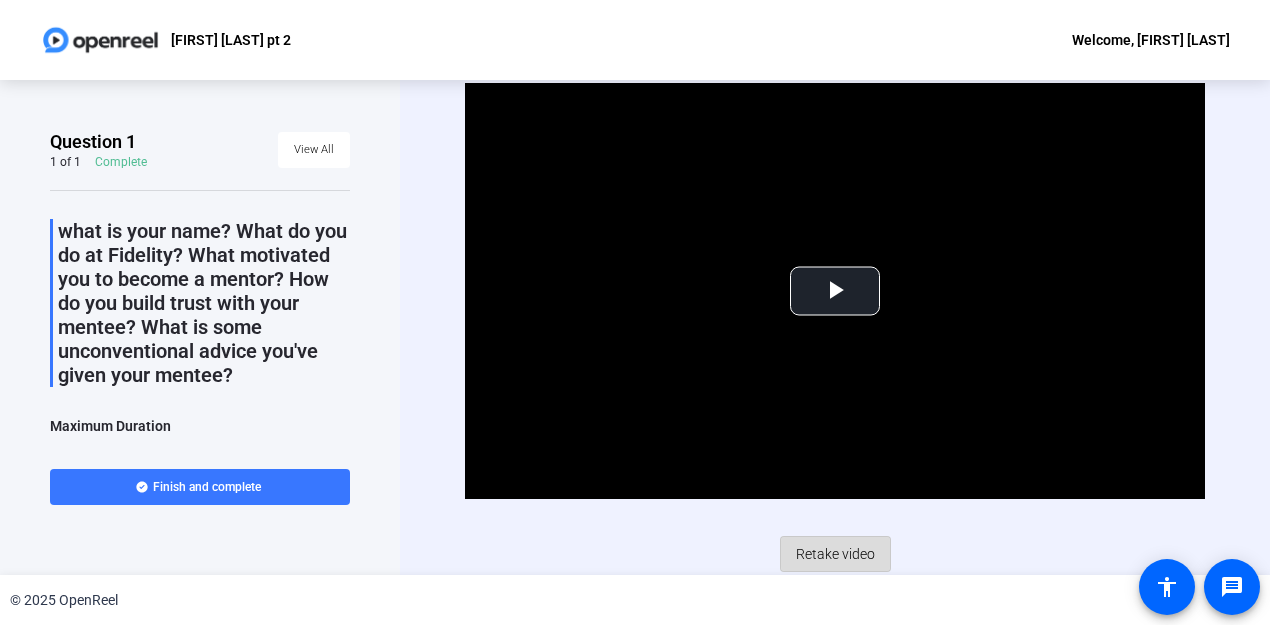 click on "Retake video" 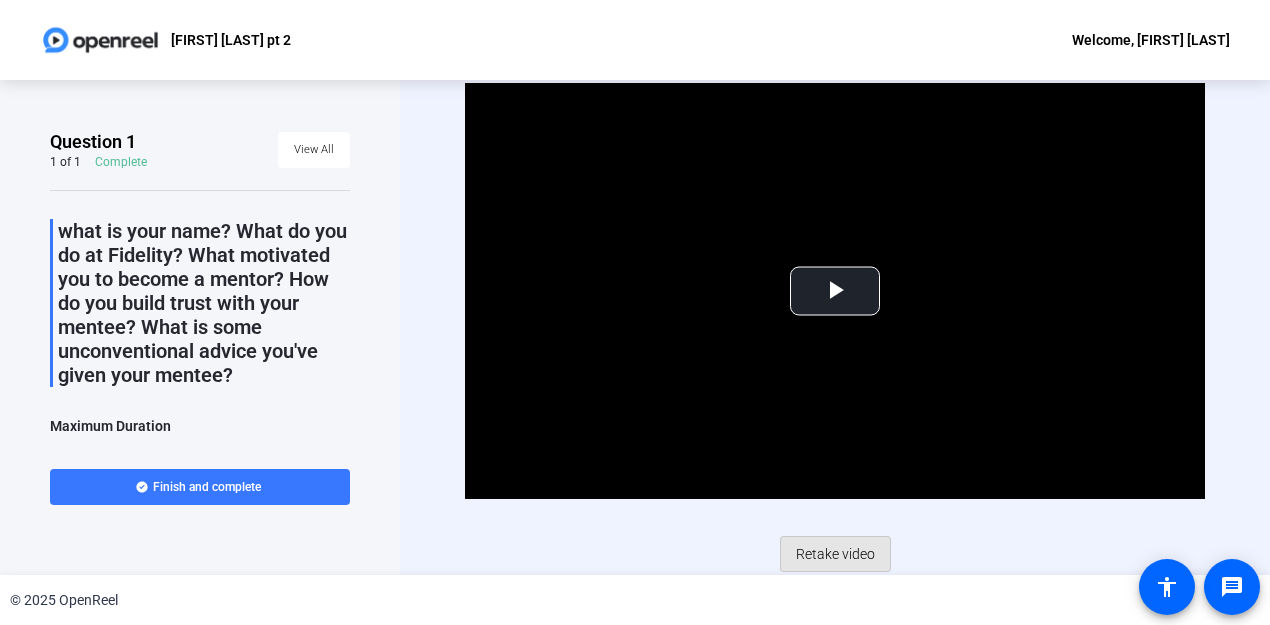 scroll, scrollTop: 0, scrollLeft: 0, axis: both 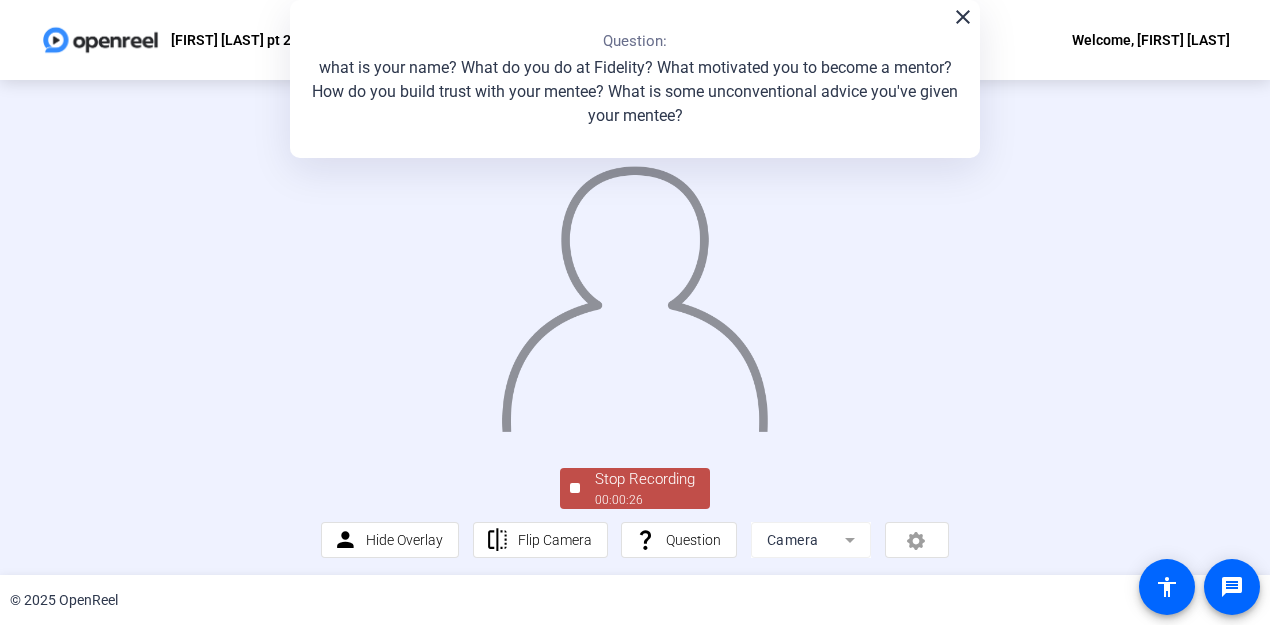 click on "close" 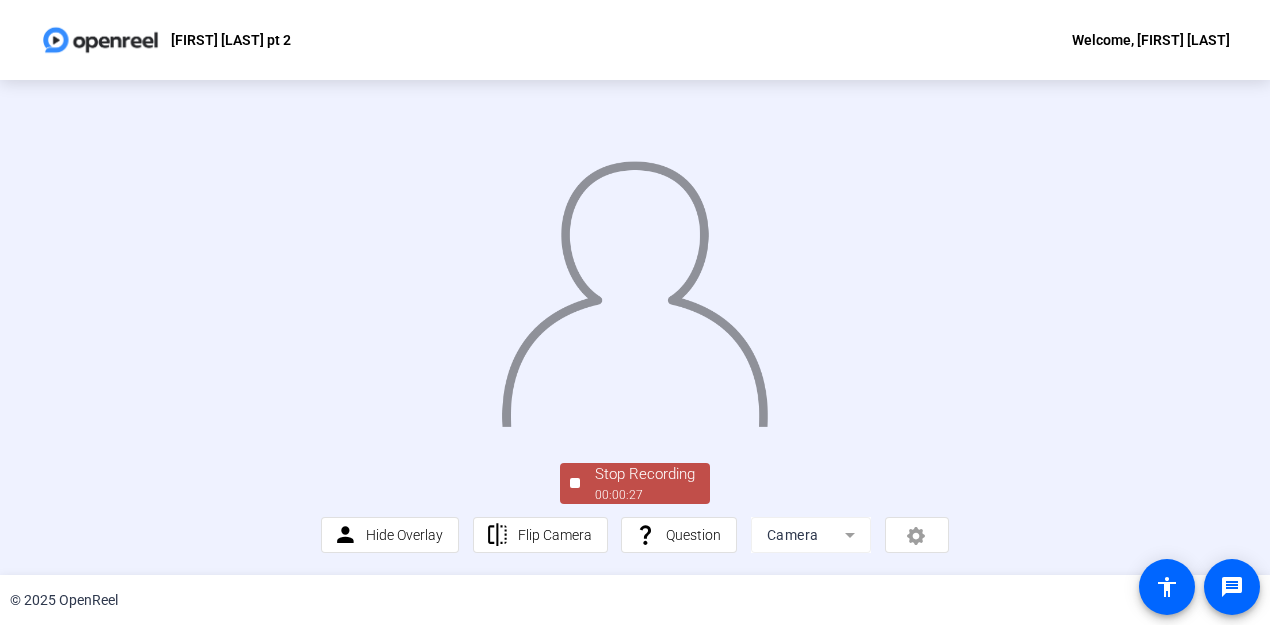 scroll, scrollTop: 130, scrollLeft: 0, axis: vertical 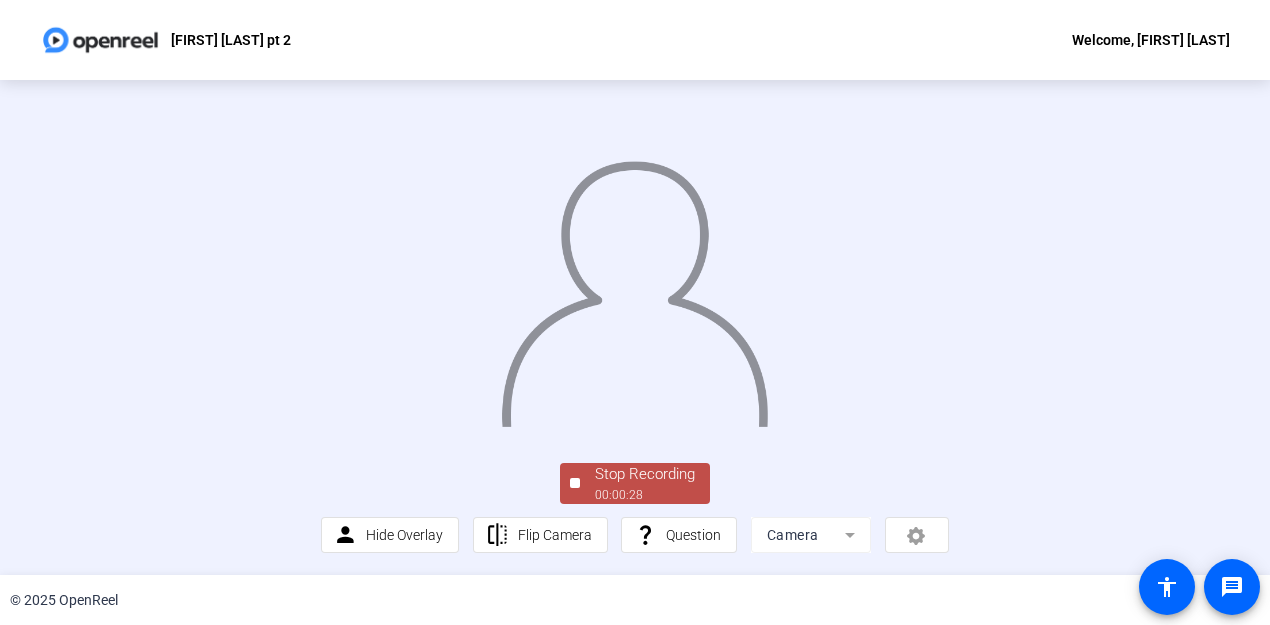 click 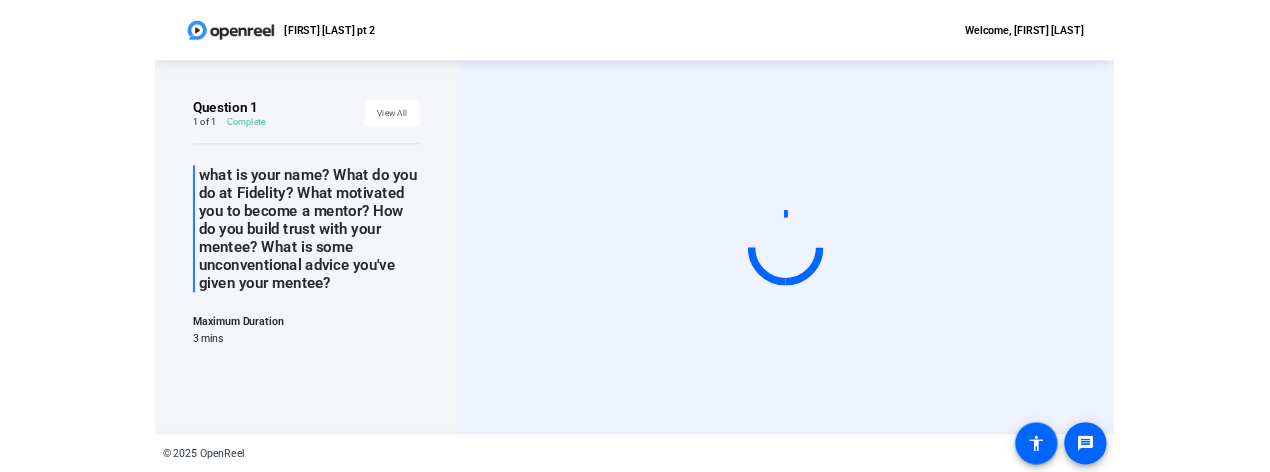 scroll, scrollTop: 0, scrollLeft: 0, axis: both 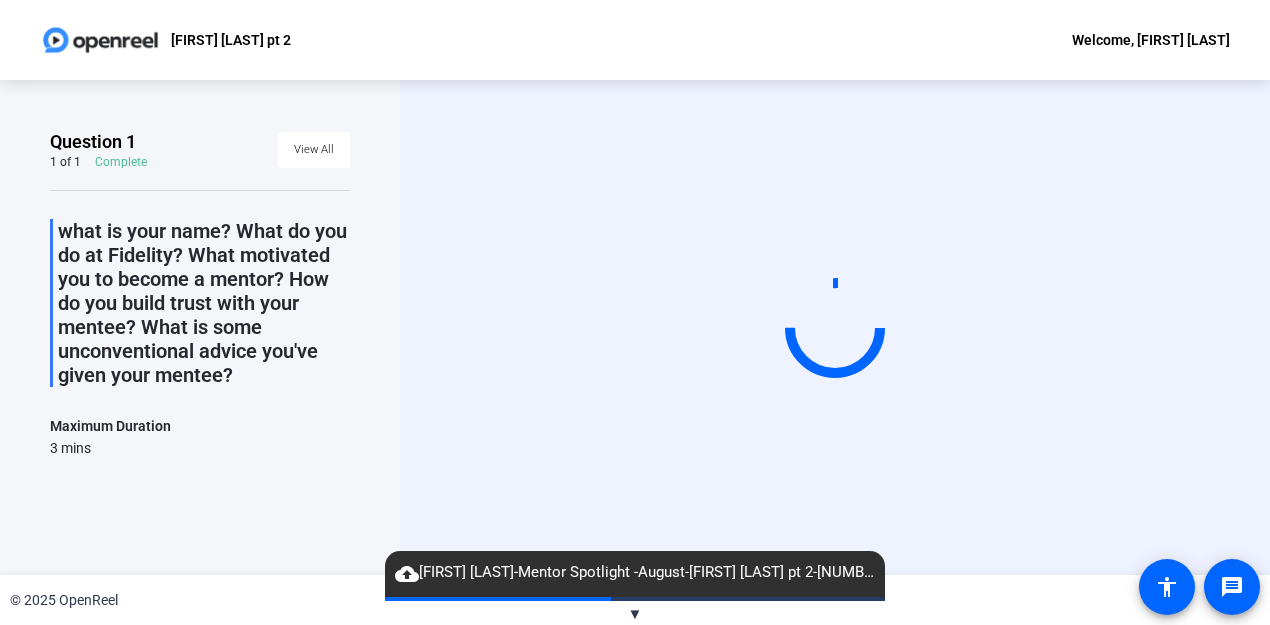 click on "© 2025 OpenReel" 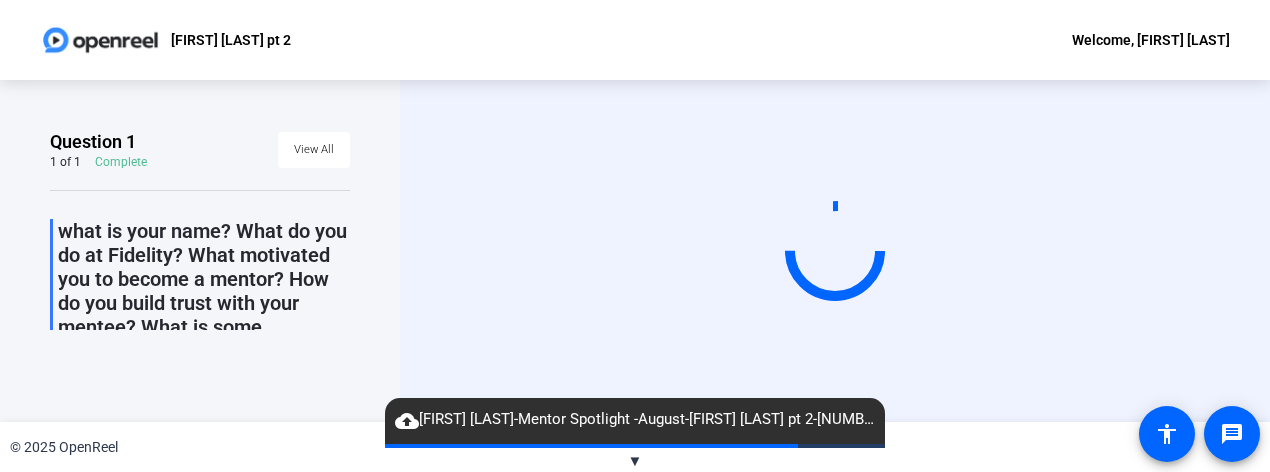 scroll, scrollTop: 34, scrollLeft: 0, axis: vertical 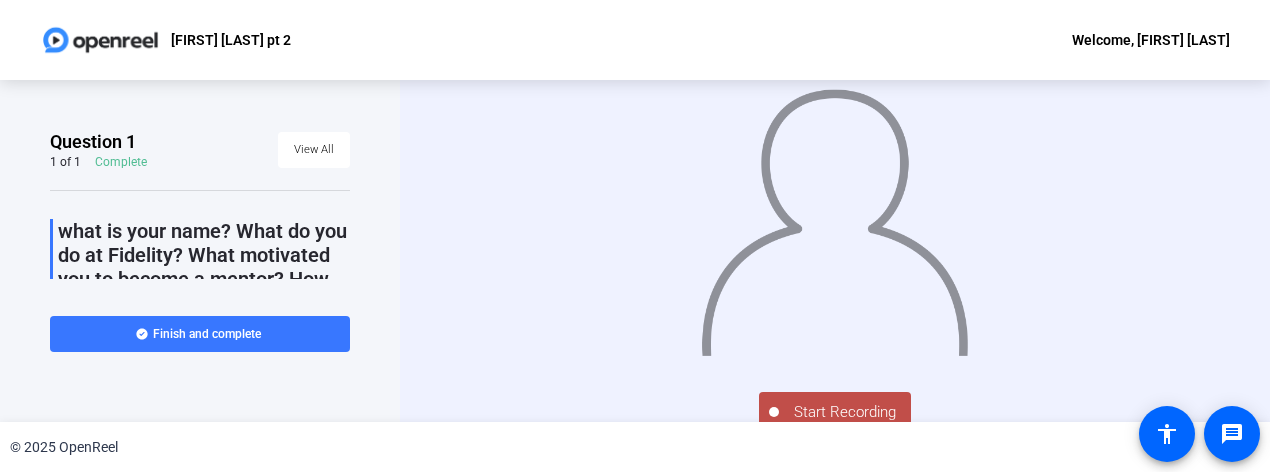 click on "© 2025 OpenReel" 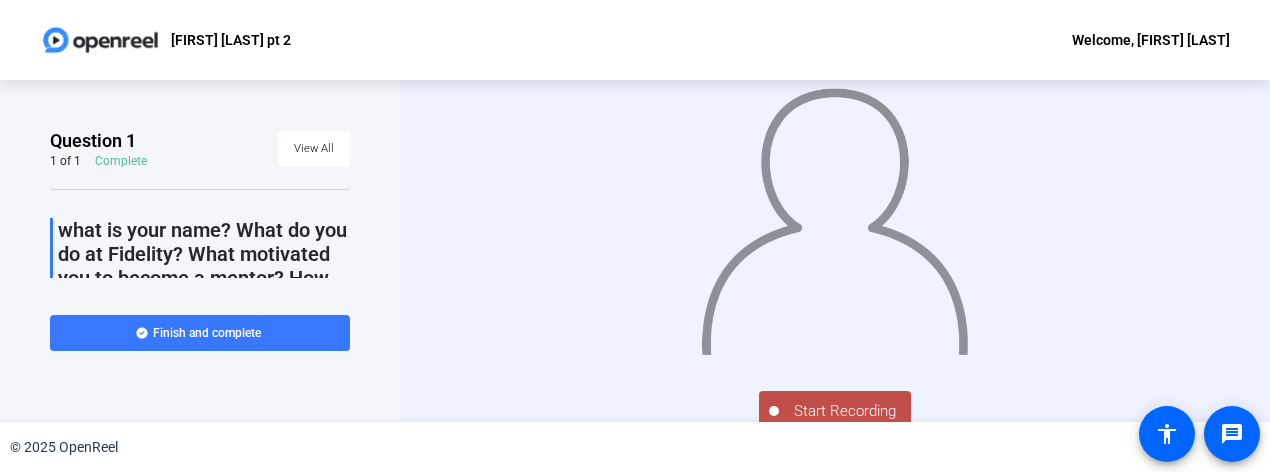 scroll, scrollTop: 0, scrollLeft: 0, axis: both 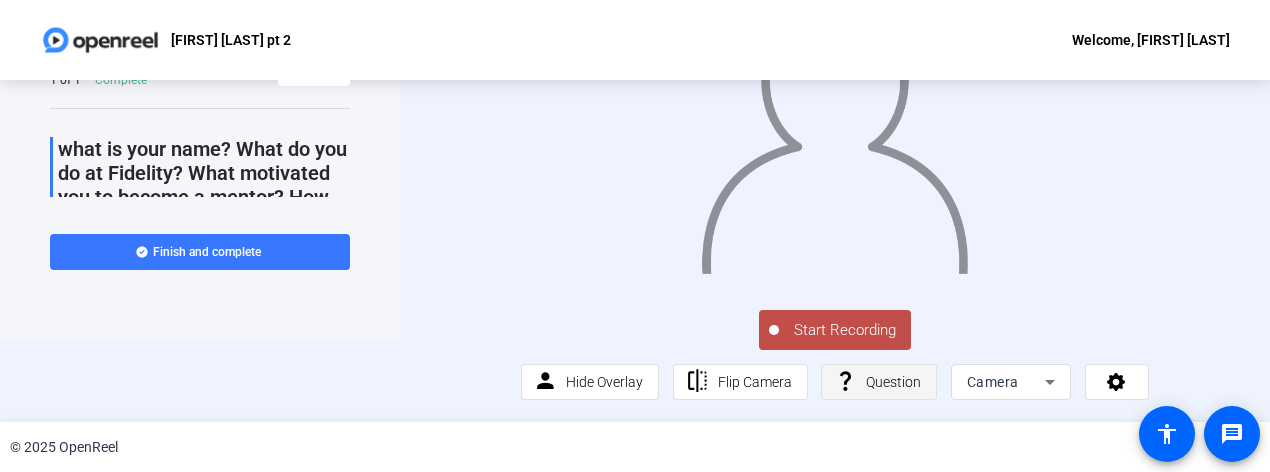 click on "Question" 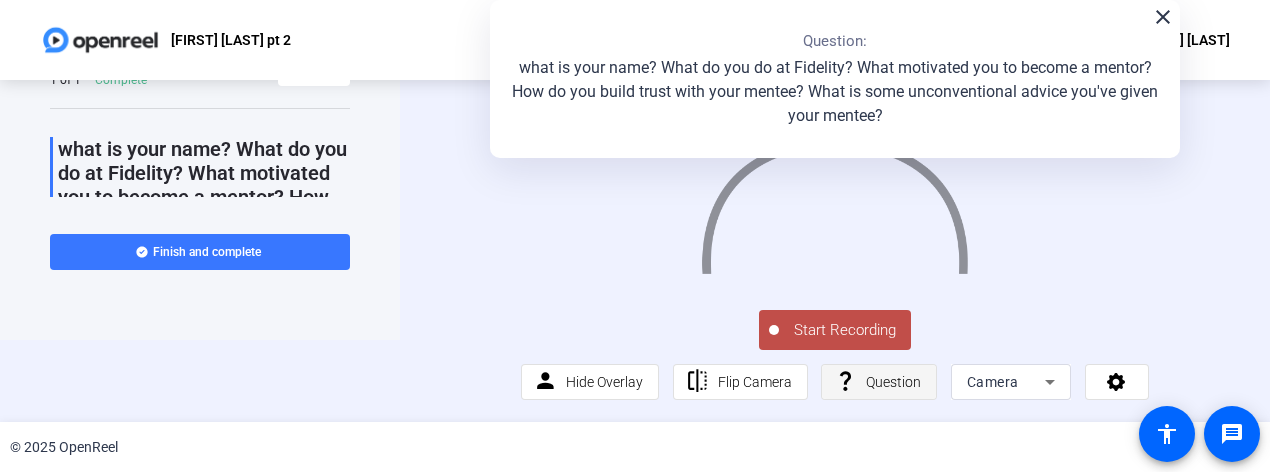 click on "Question" 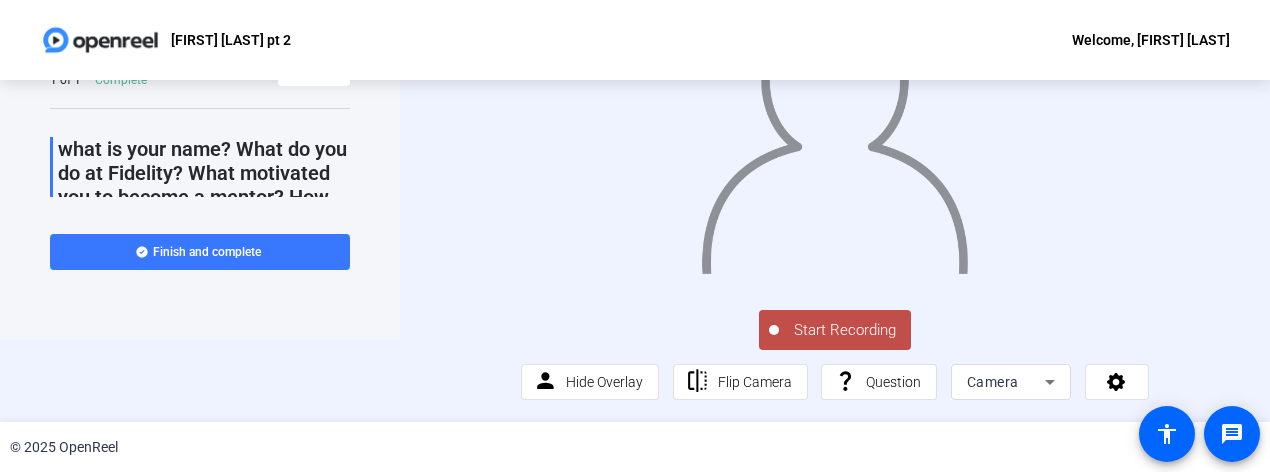 click on "Start Recording" 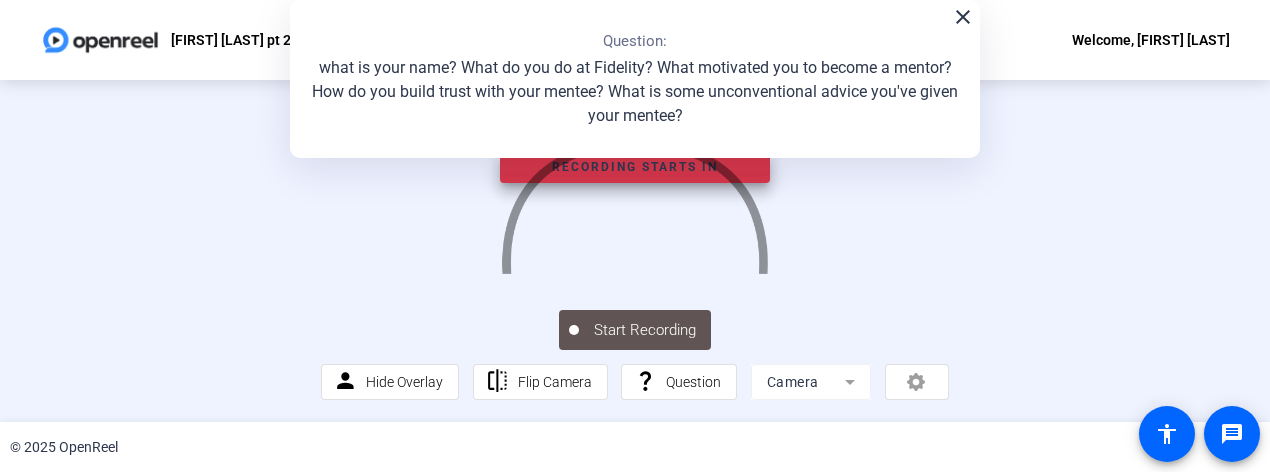scroll, scrollTop: 44, scrollLeft: 0, axis: vertical 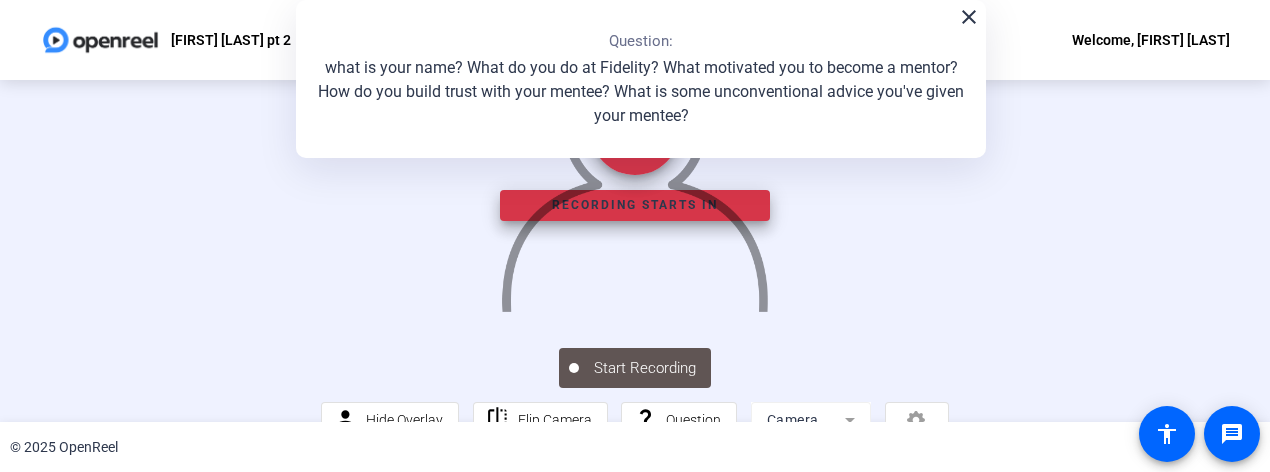 click on "close" 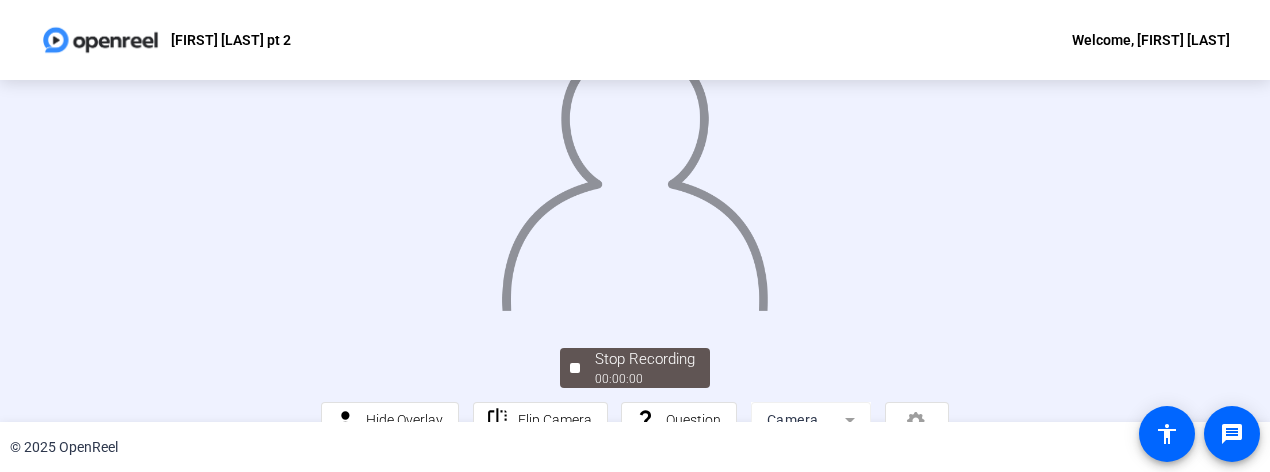 scroll, scrollTop: 43, scrollLeft: 0, axis: vertical 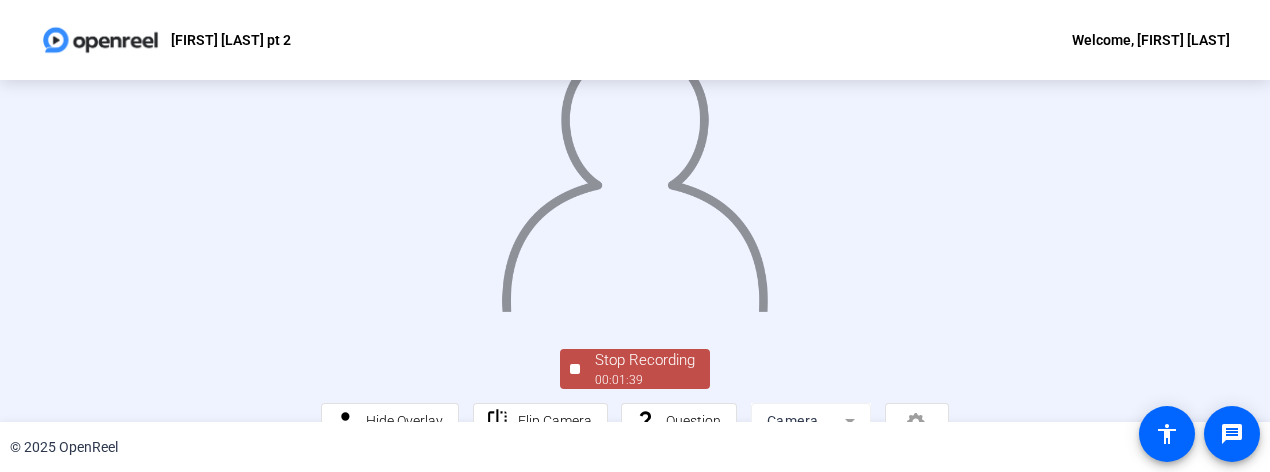 click on "[FIRST] [LAST] pt 2 Welcome, [FIRST] [LAST]" 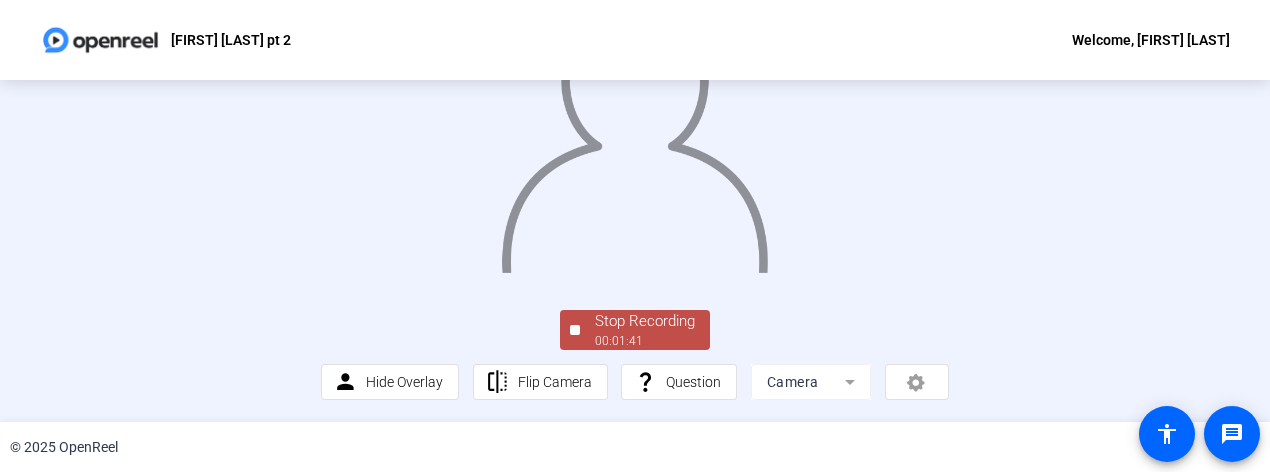 click on "Stop Recording" 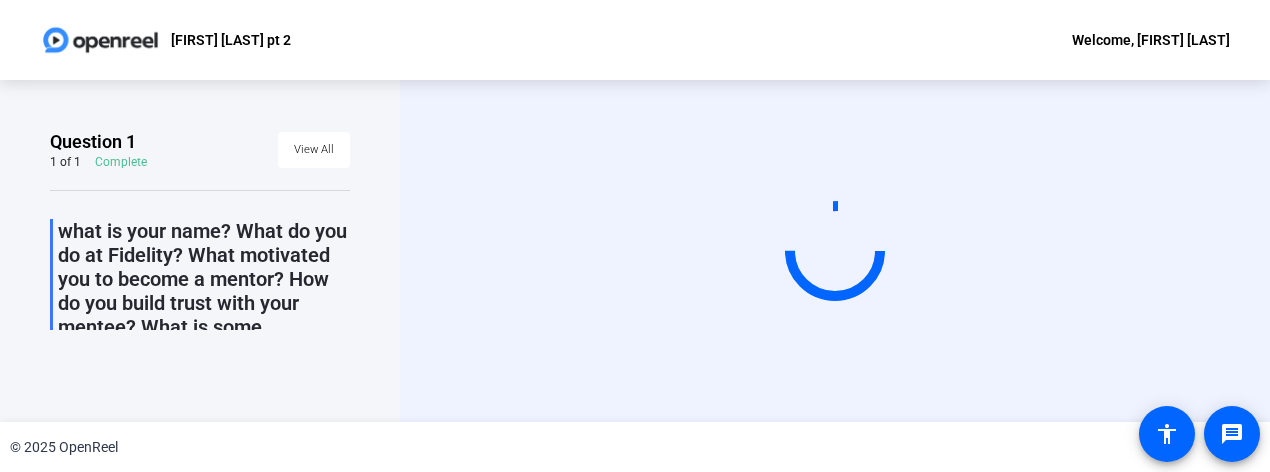 scroll, scrollTop: 34, scrollLeft: 0, axis: vertical 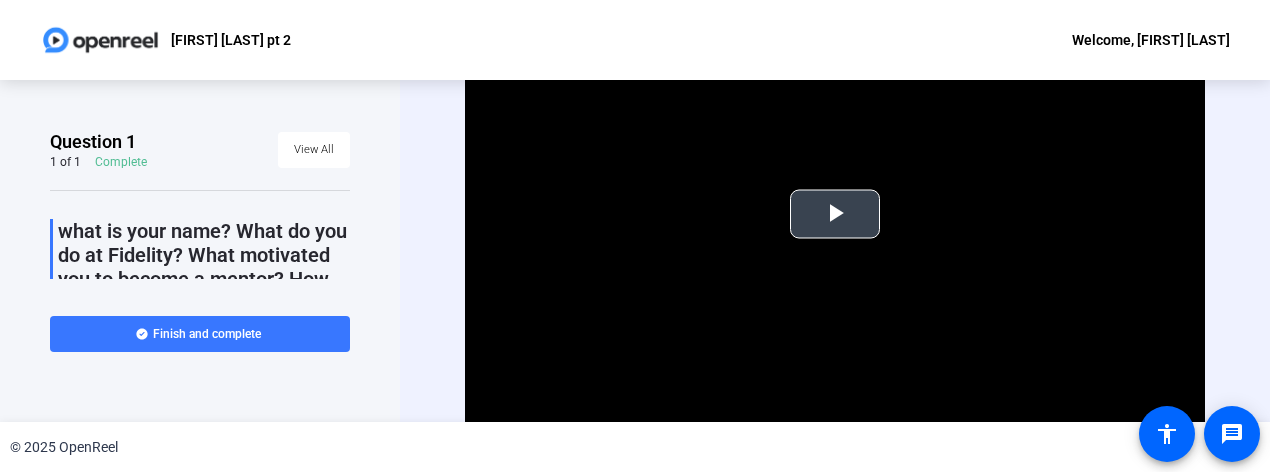click at bounding box center (835, 214) 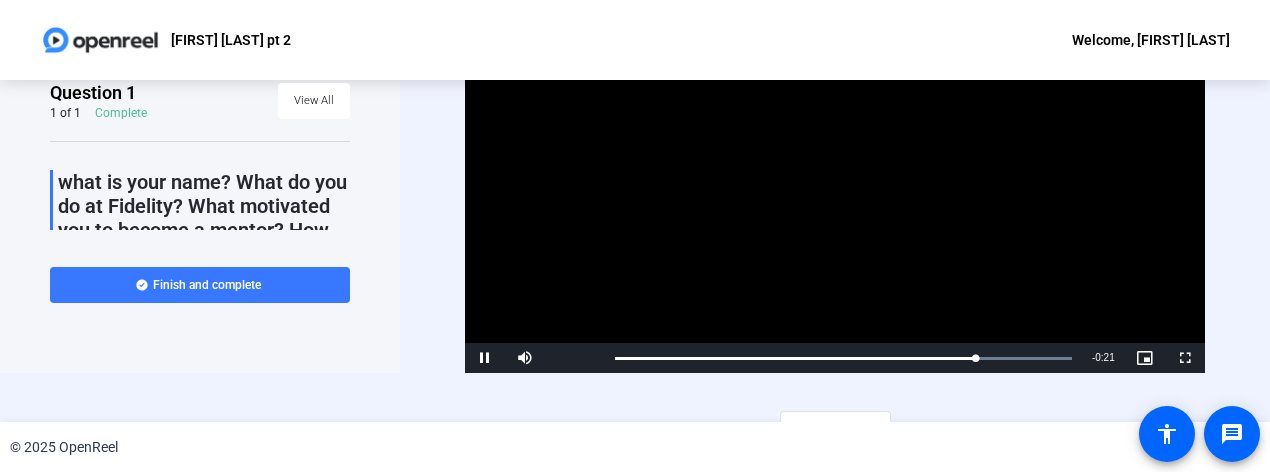 scroll, scrollTop: 0, scrollLeft: 0, axis: both 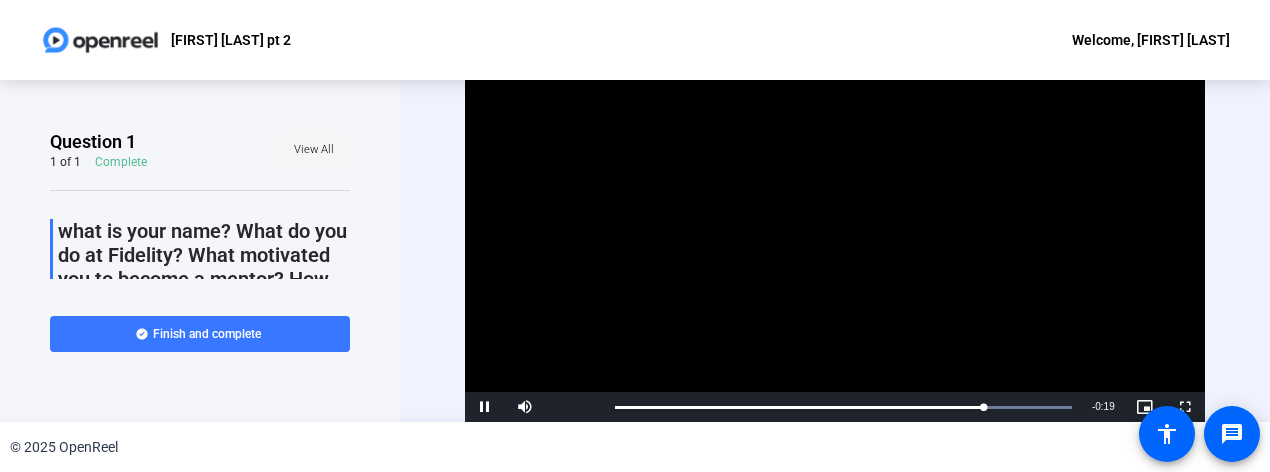 click on "View All" 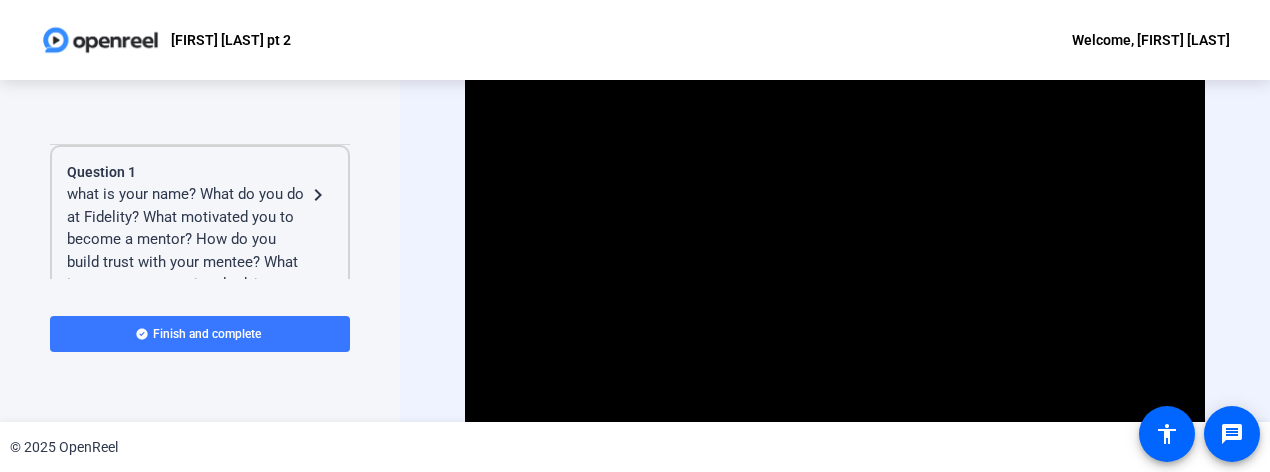 scroll, scrollTop: 0, scrollLeft: 0, axis: both 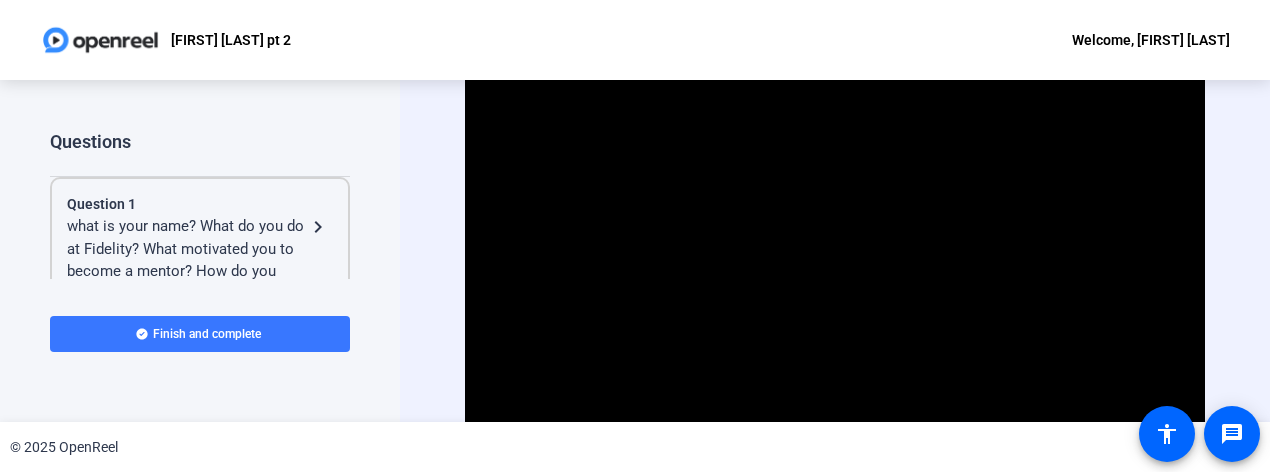 click on "navigate_next" 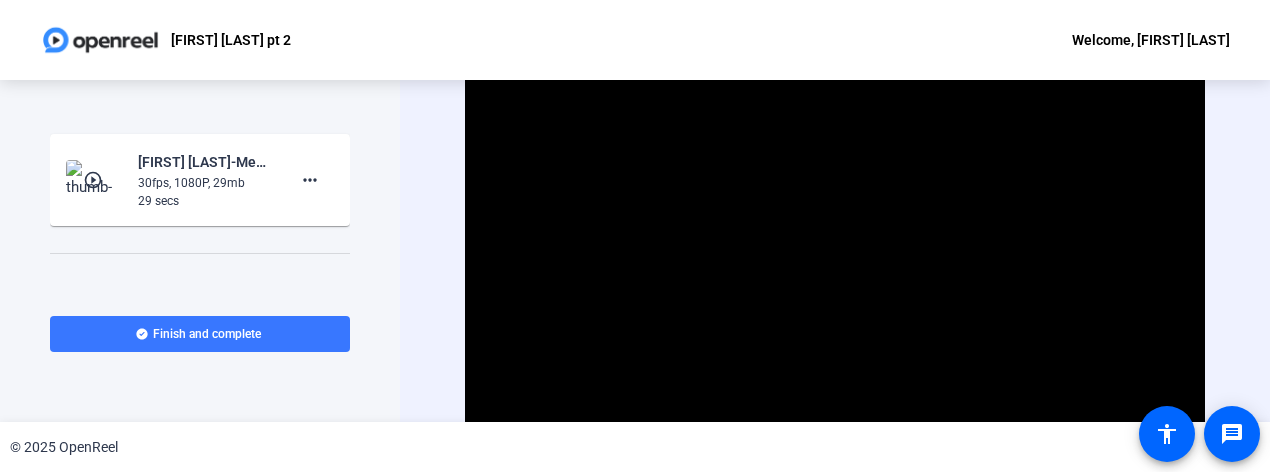 scroll, scrollTop: 400, scrollLeft: 0, axis: vertical 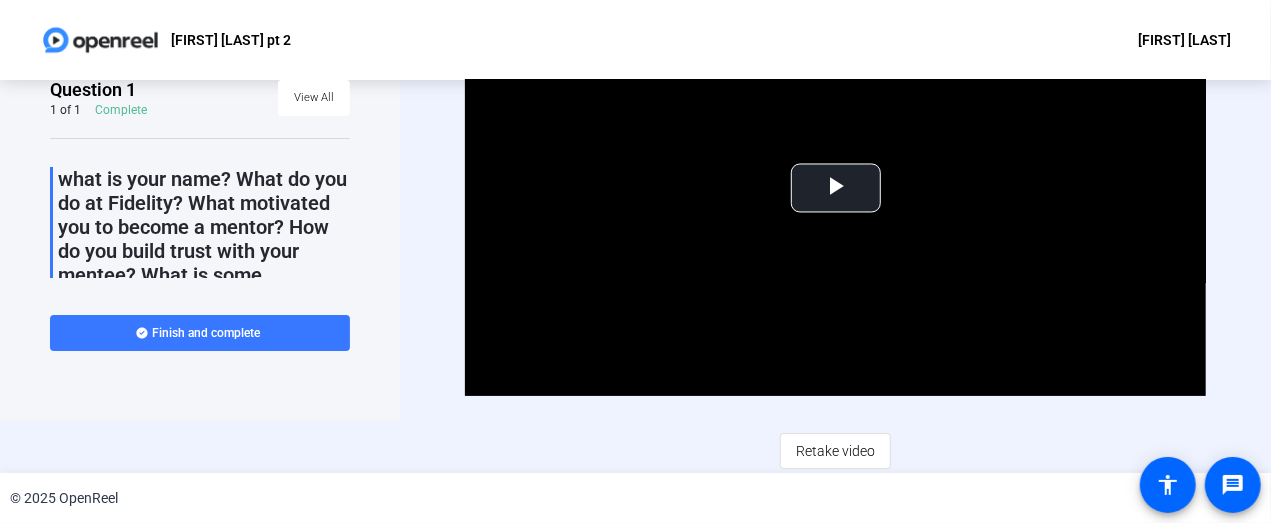 click on "Retake video" 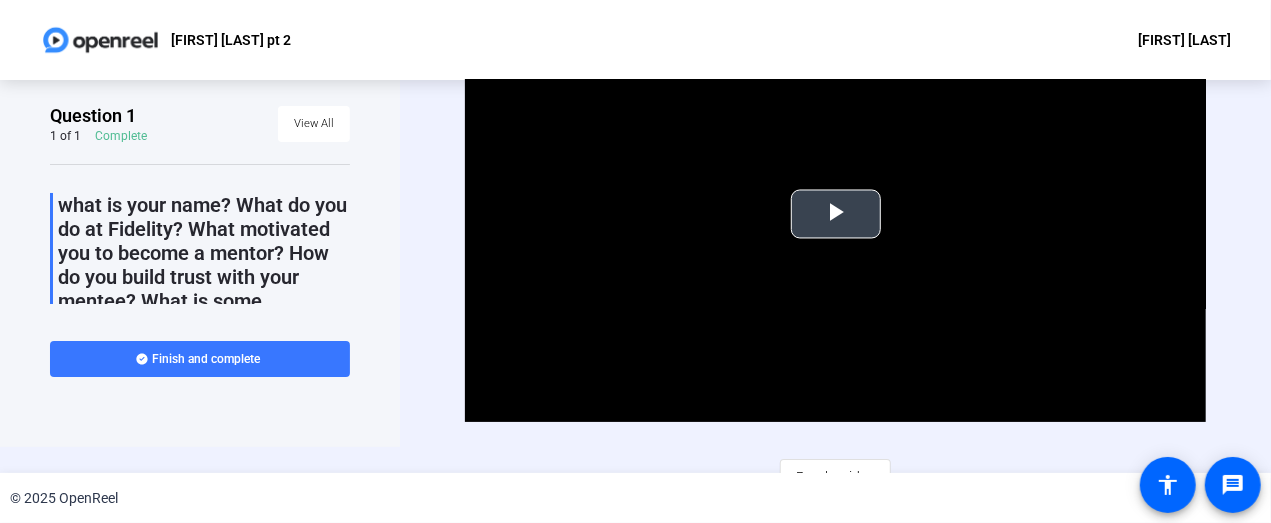scroll, scrollTop: 0, scrollLeft: 0, axis: both 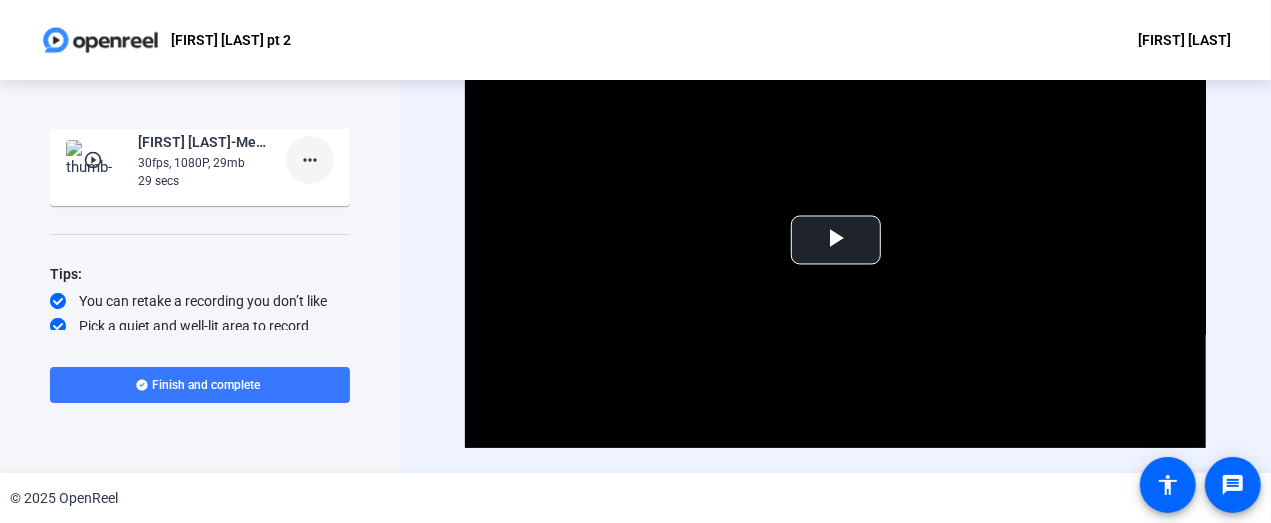 click 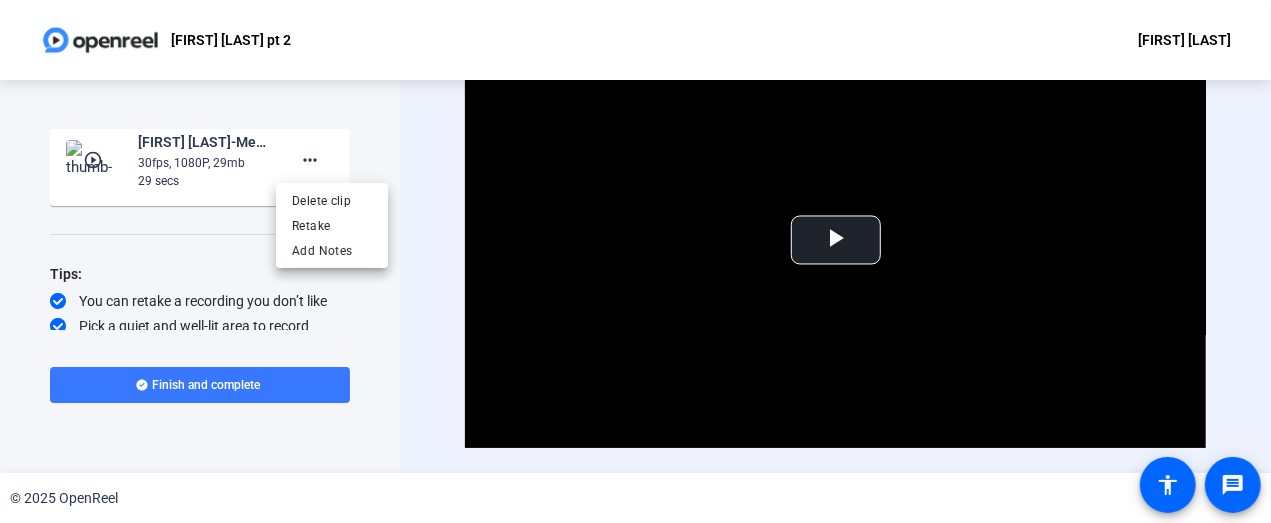 click at bounding box center [635, 261] 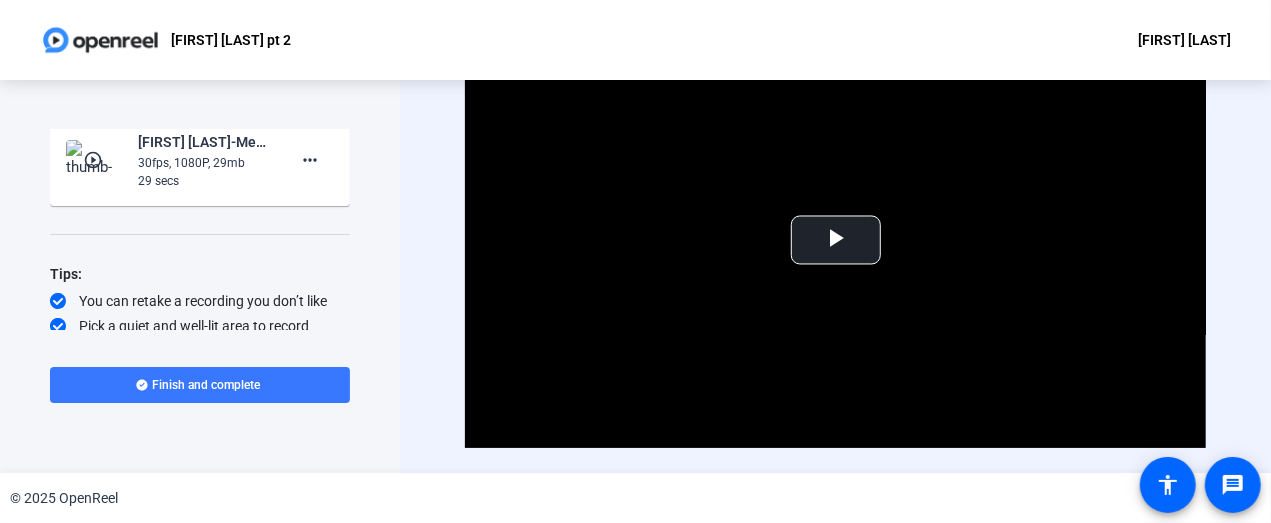 scroll, scrollTop: 429, scrollLeft: 0, axis: vertical 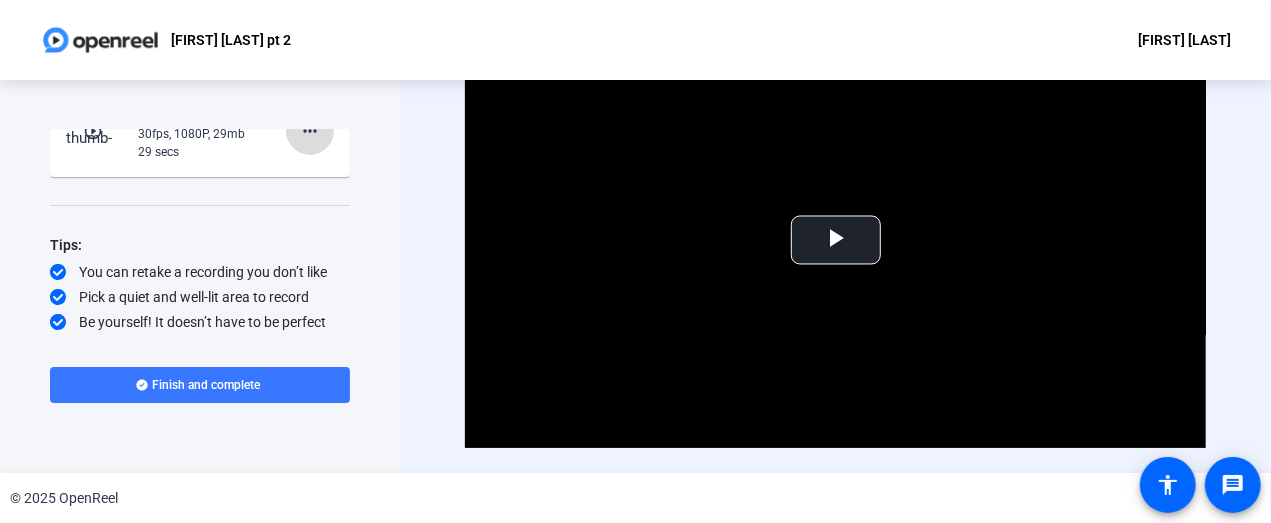 click on "more_horiz" 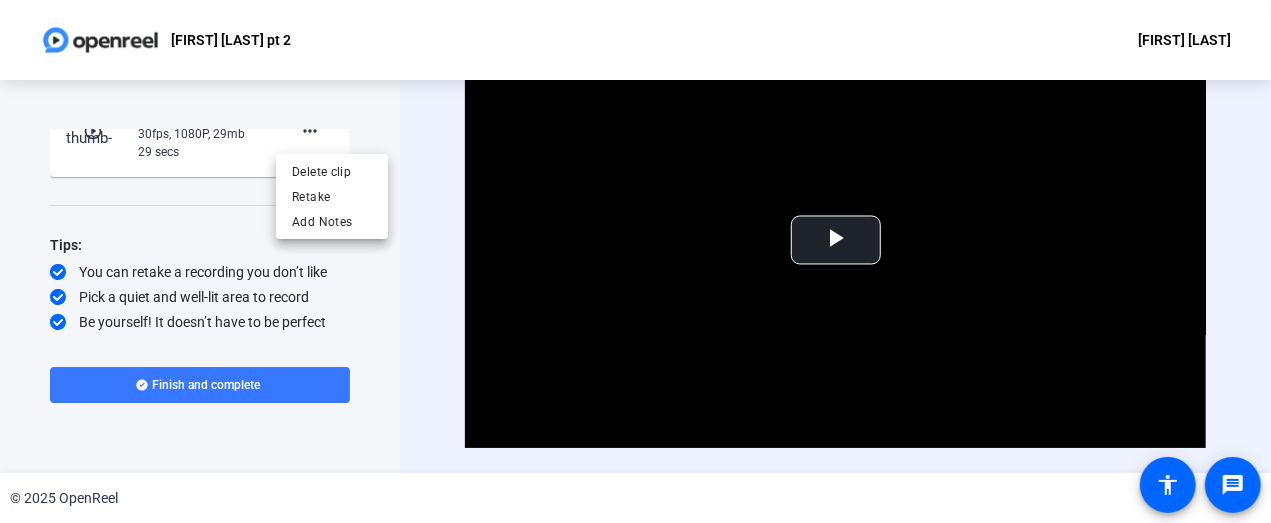 click at bounding box center (635, 261) 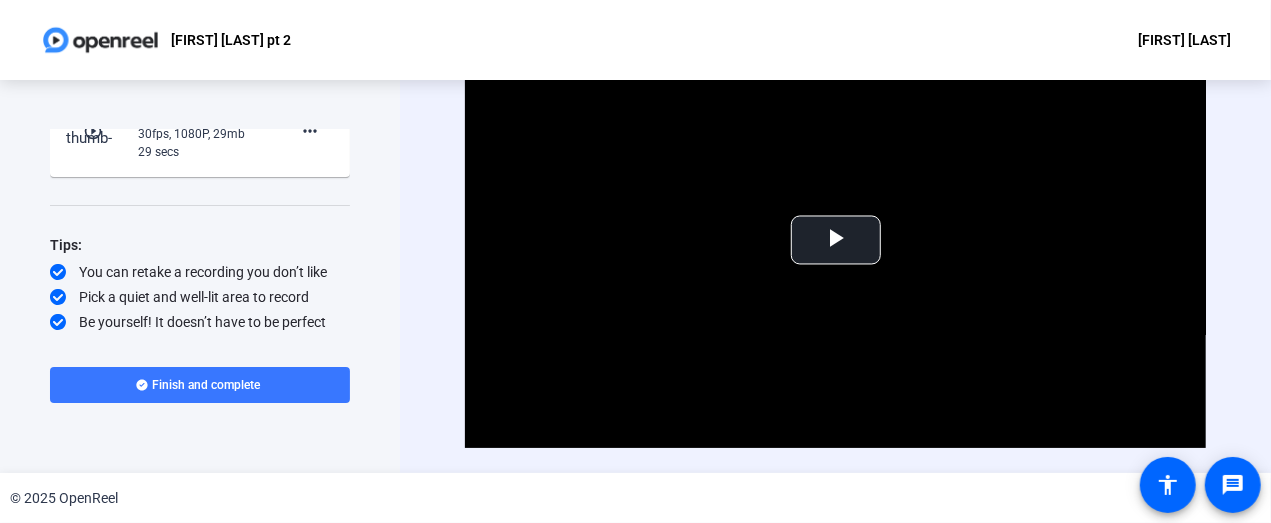scroll, scrollTop: 405, scrollLeft: 0, axis: vertical 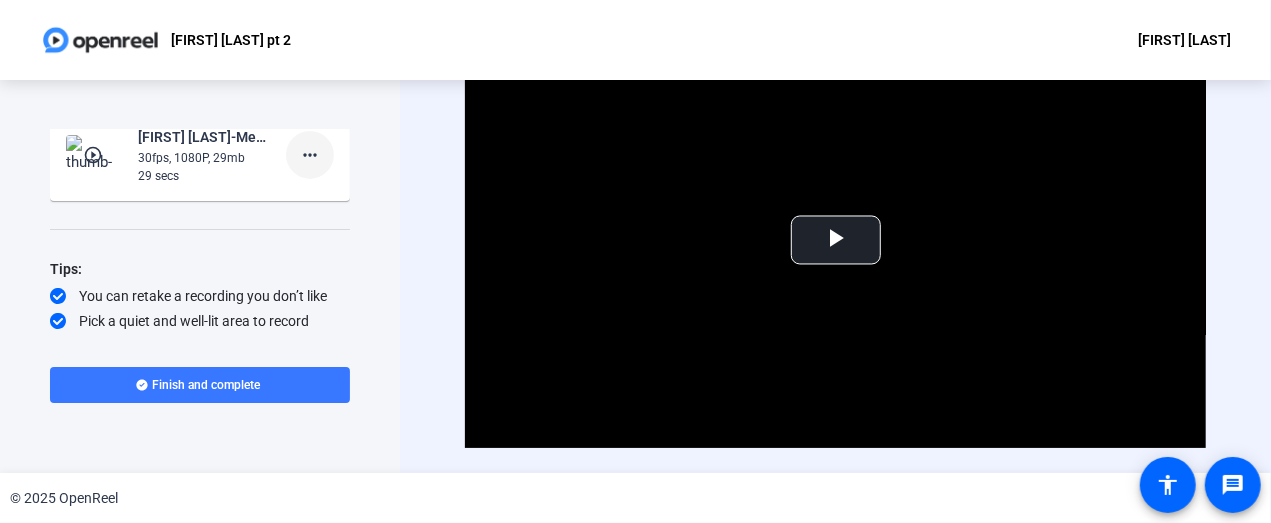 click 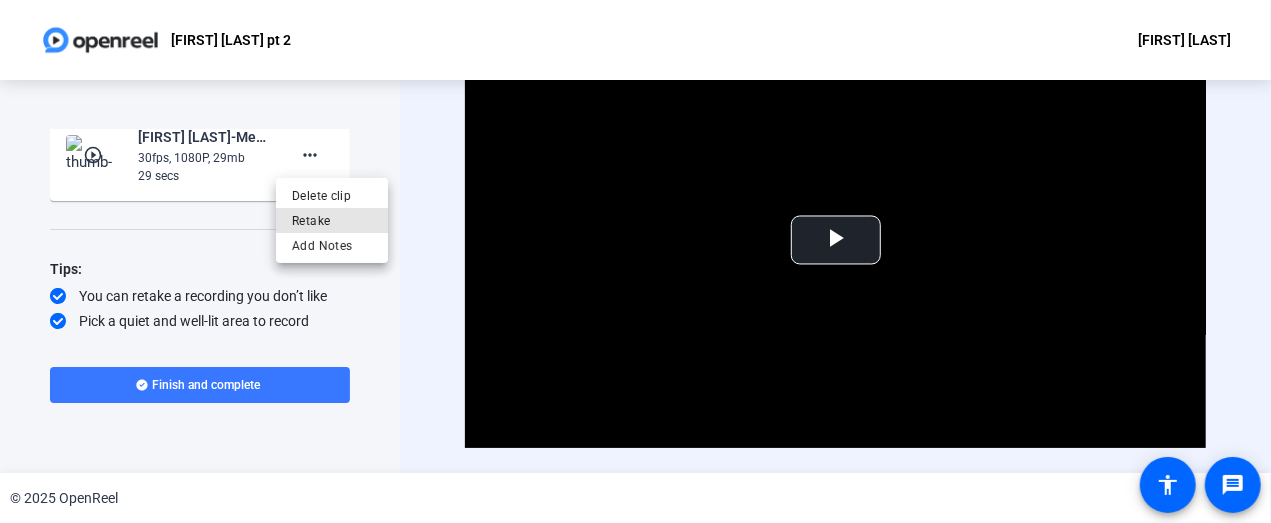 drag, startPoint x: 333, startPoint y: 217, endPoint x: 345, endPoint y: 221, distance: 12.649111 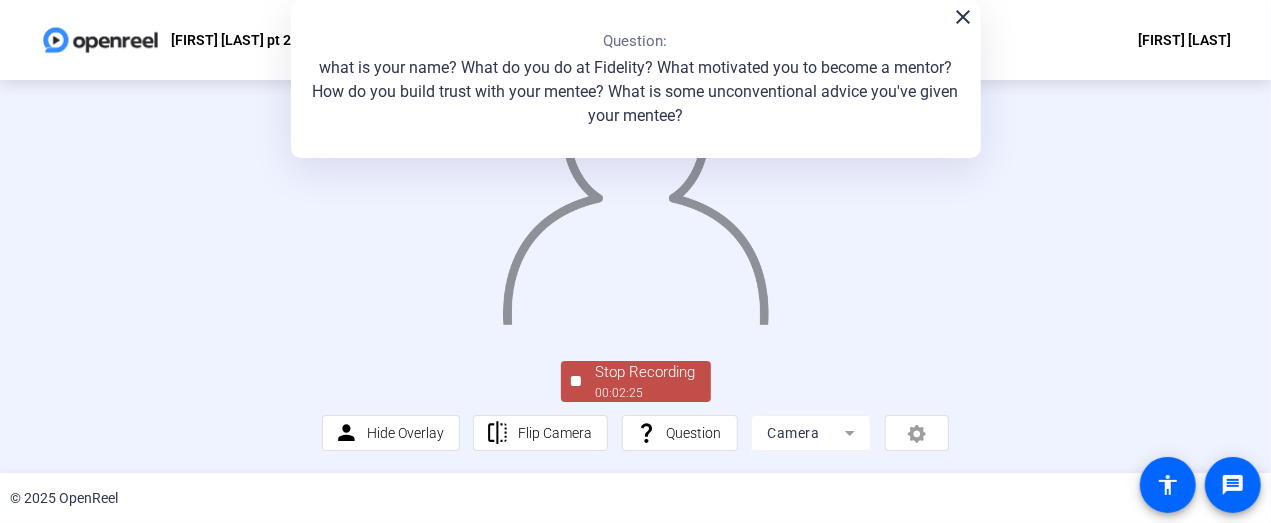 scroll, scrollTop: 181, scrollLeft: 0, axis: vertical 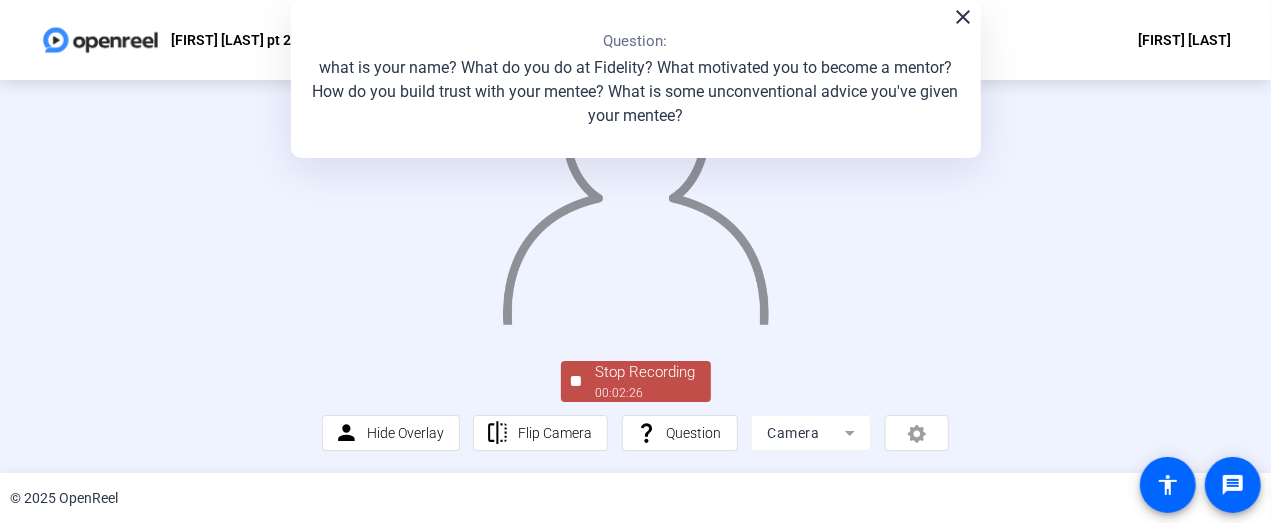 click on "Stop Recording  00:02:26" 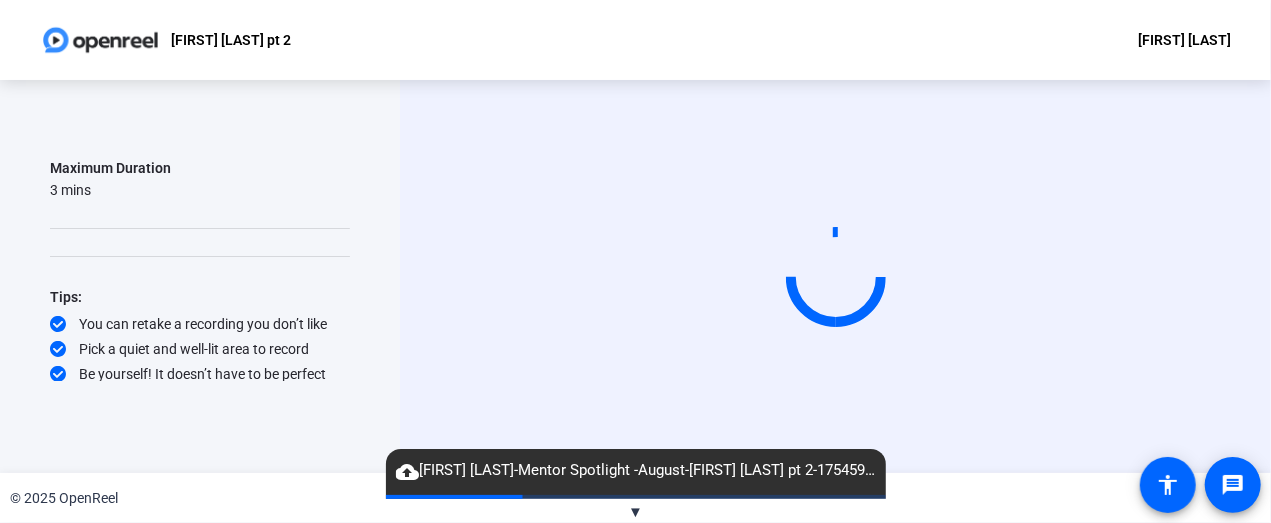 scroll, scrollTop: 259, scrollLeft: 0, axis: vertical 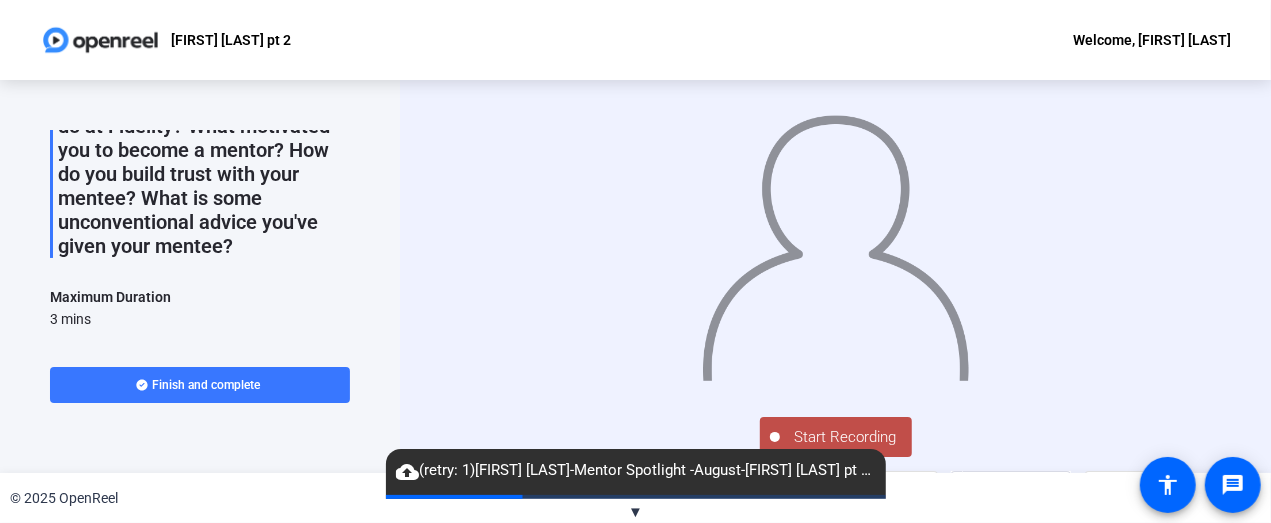 drag, startPoint x: 350, startPoint y: 206, endPoint x: 356, endPoint y: 189, distance: 18.027756 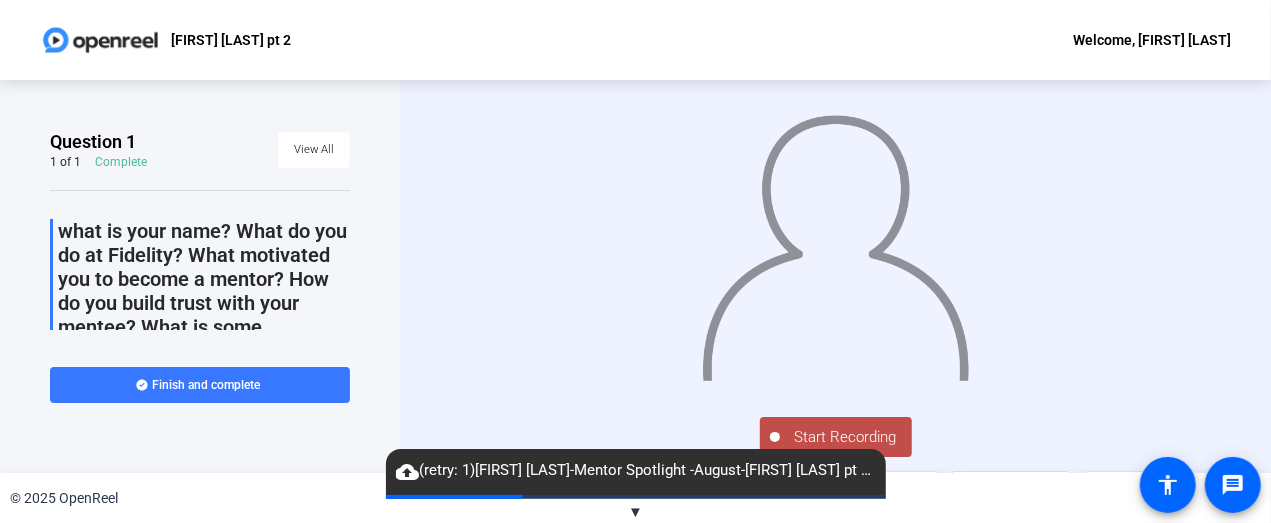 scroll, scrollTop: 100, scrollLeft: 0, axis: vertical 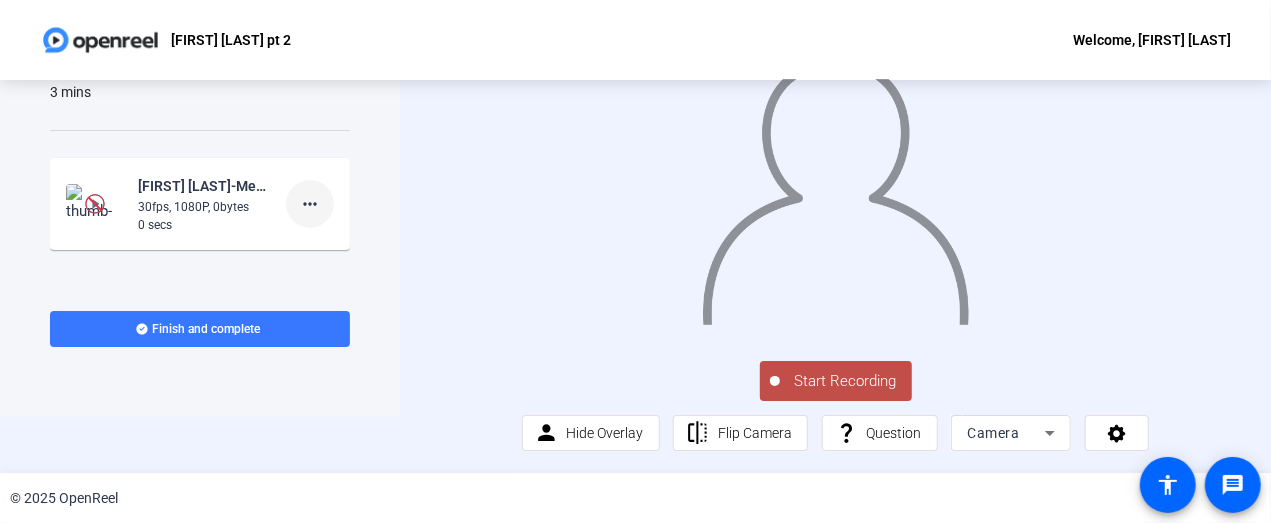click on "more_horiz" 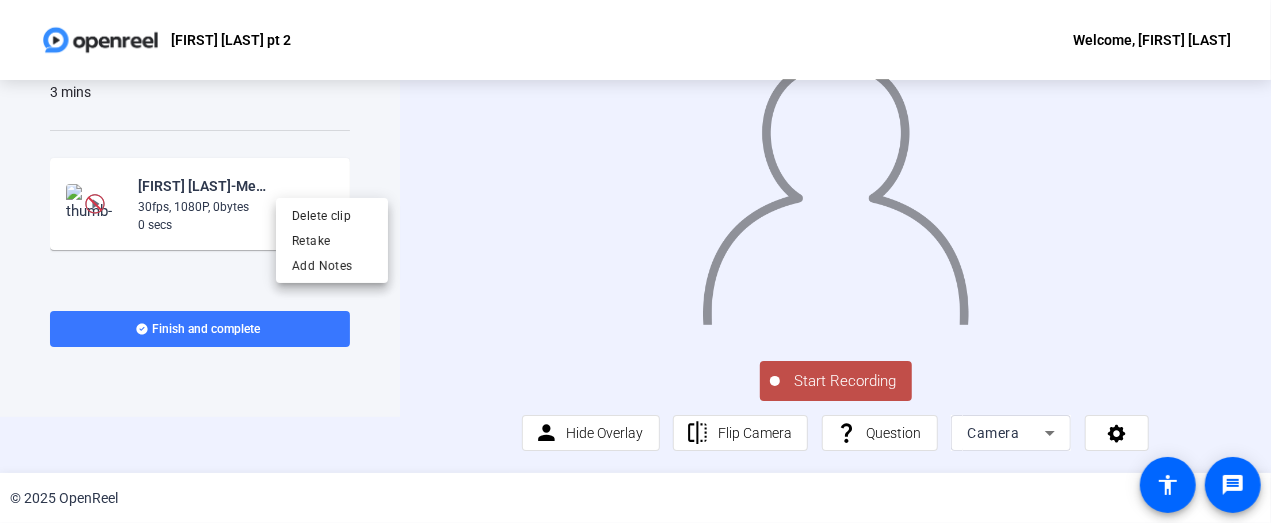click at bounding box center [635, 261] 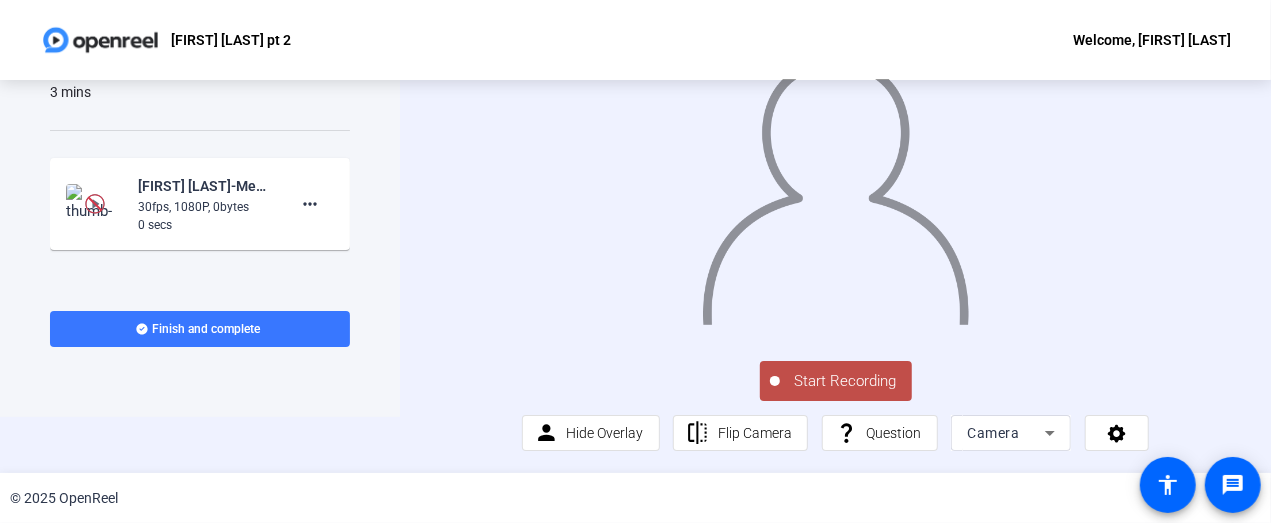 scroll, scrollTop: 85, scrollLeft: 0, axis: vertical 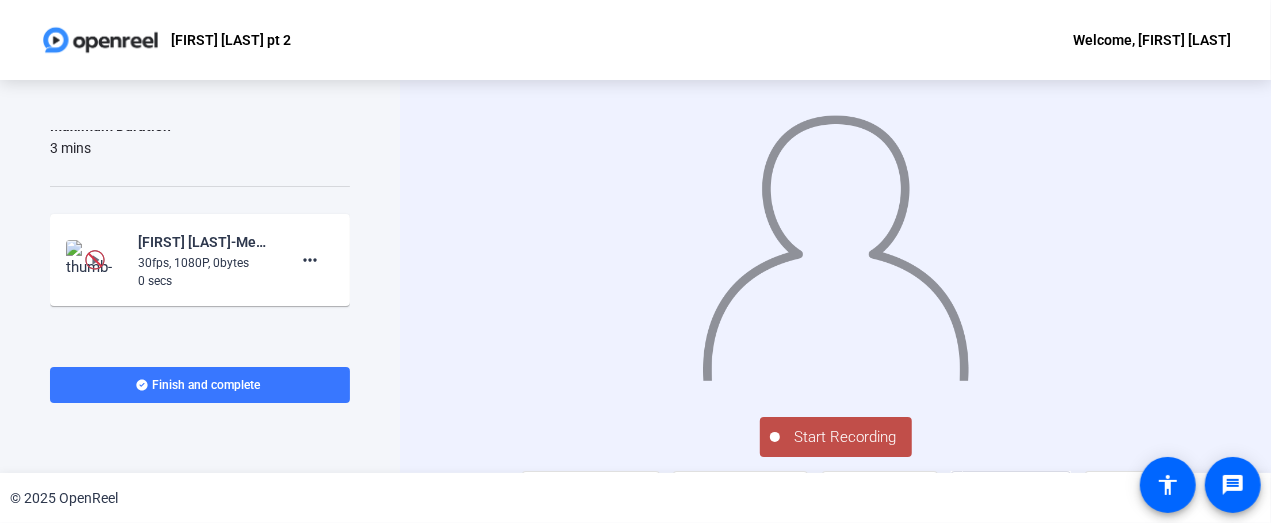 click on "Start Recording" 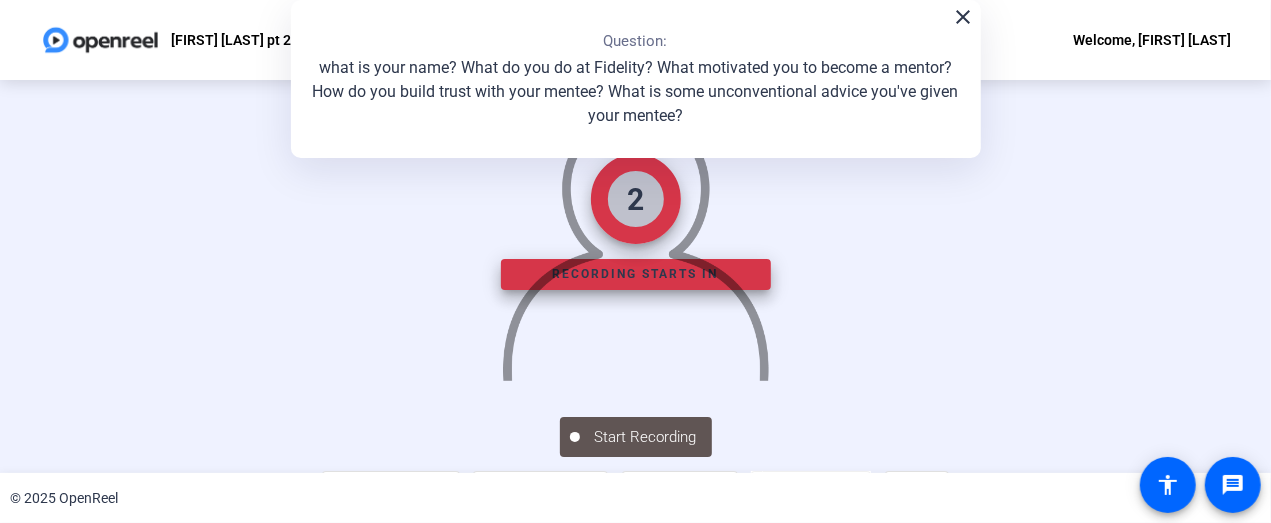 click on "close" 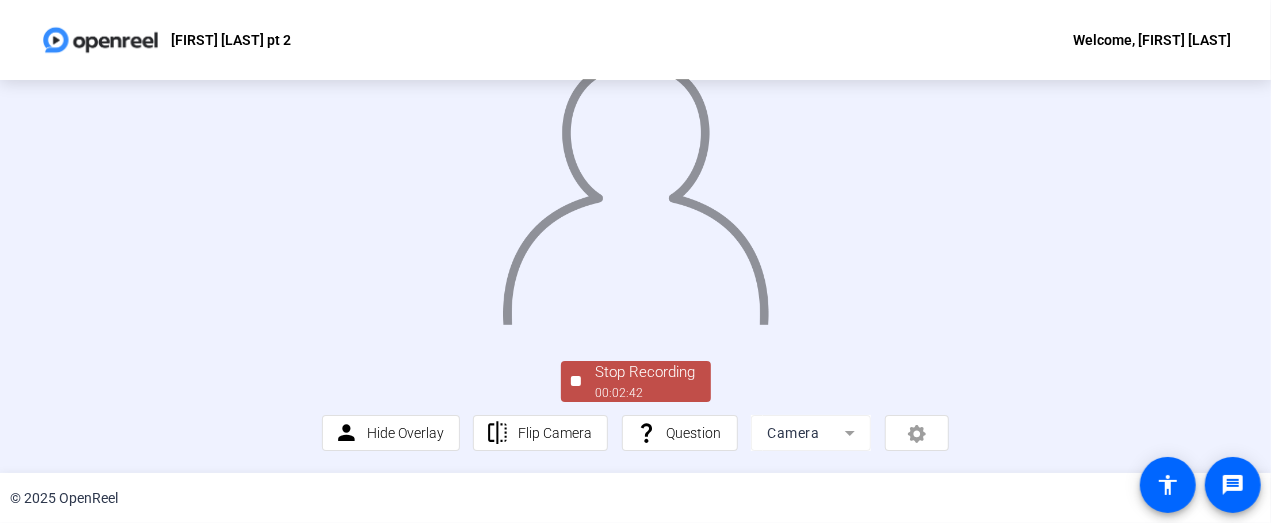 scroll, scrollTop: 181, scrollLeft: 0, axis: vertical 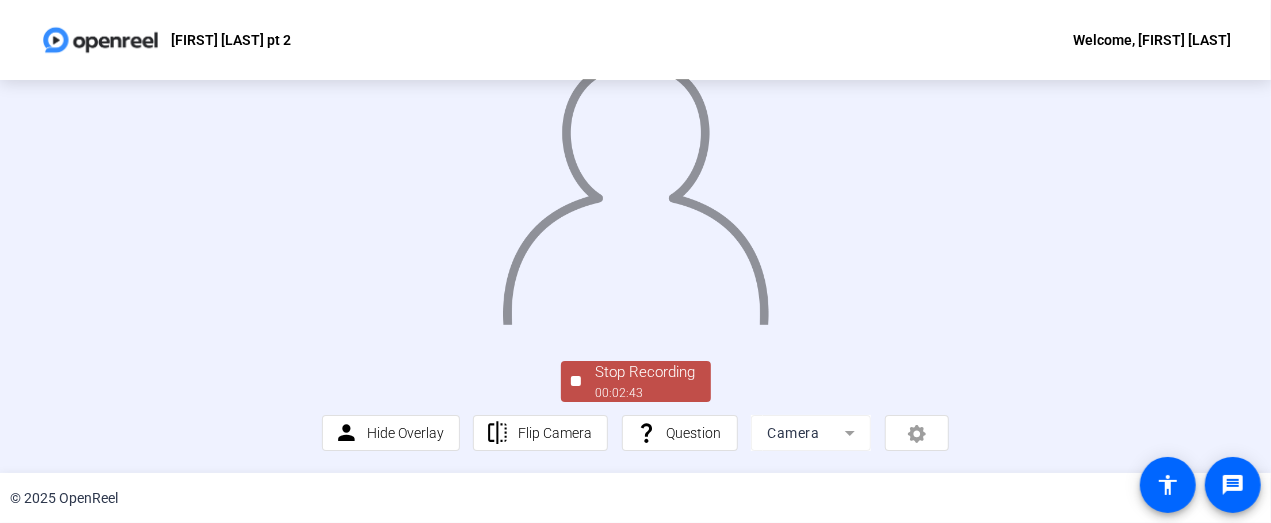 click on "Stop Recording" 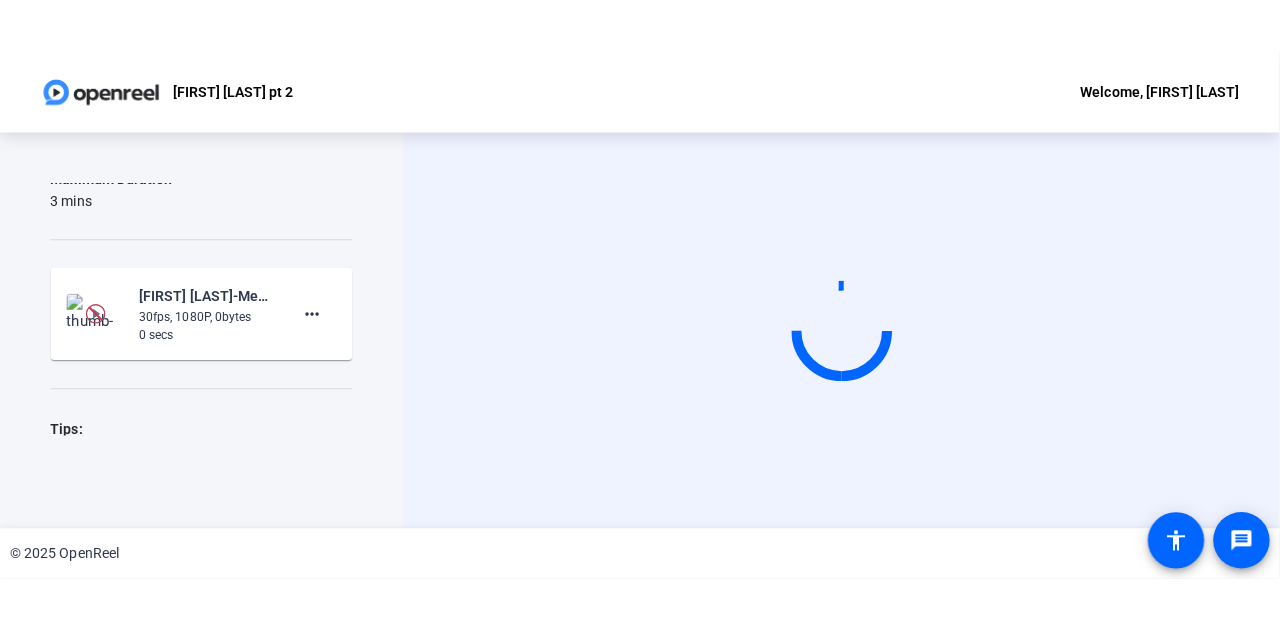 scroll, scrollTop: 0, scrollLeft: 0, axis: both 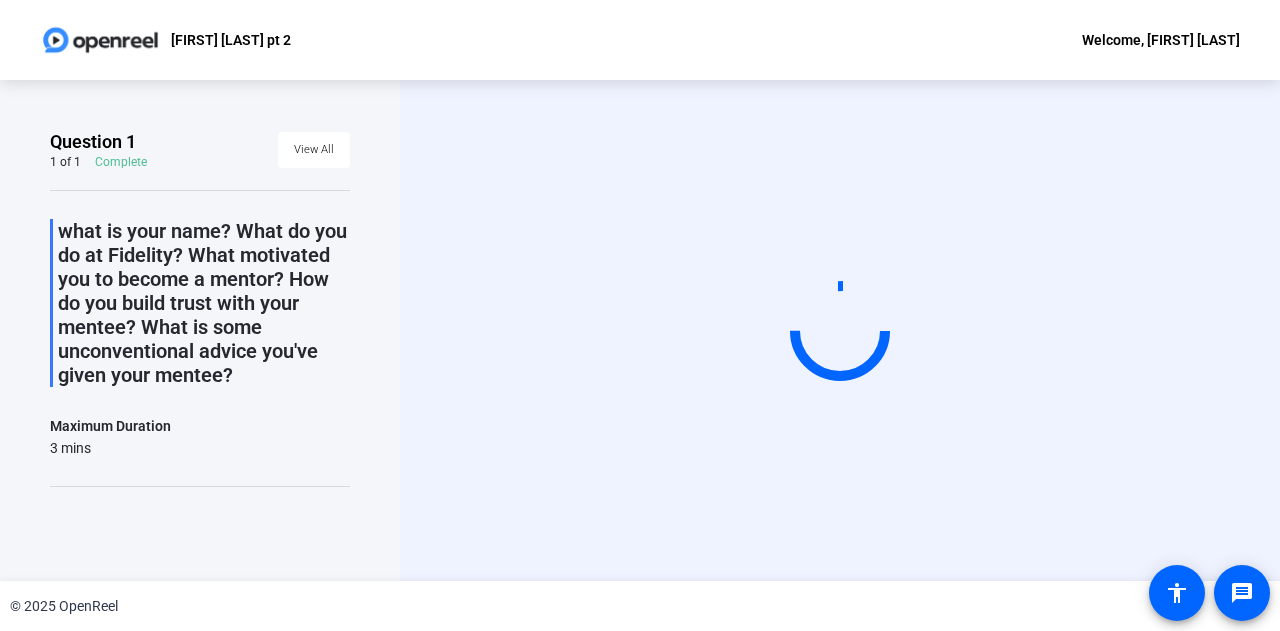 click at bounding box center [840, 330] 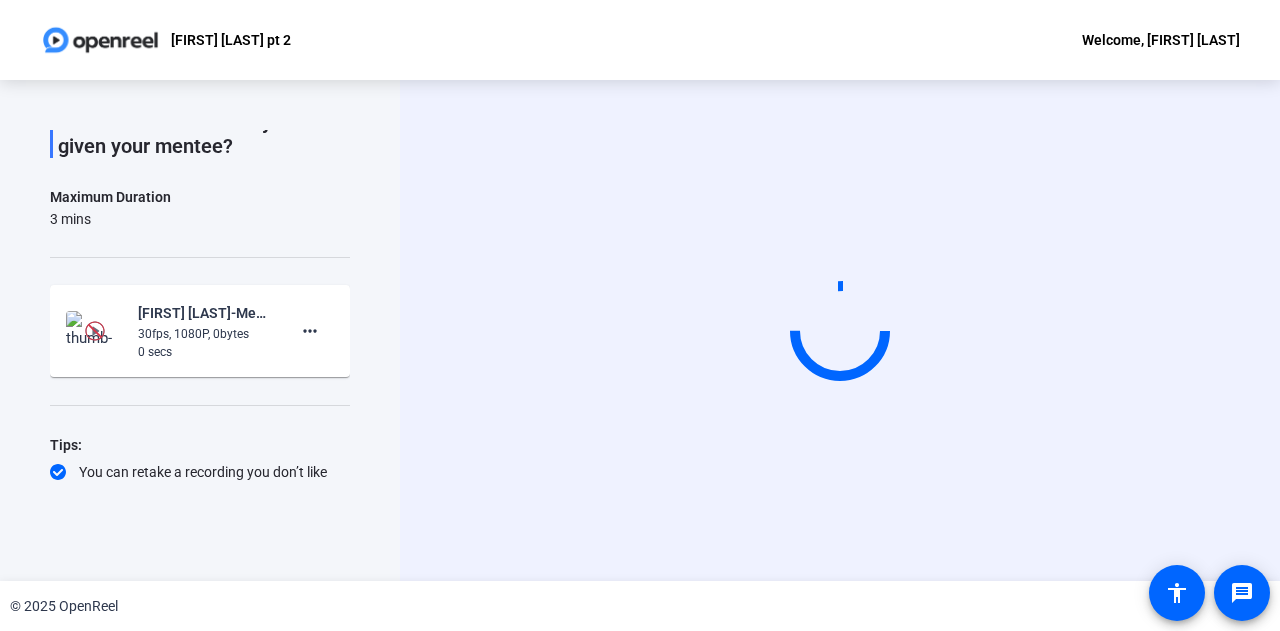 scroll, scrollTop: 170, scrollLeft: 0, axis: vertical 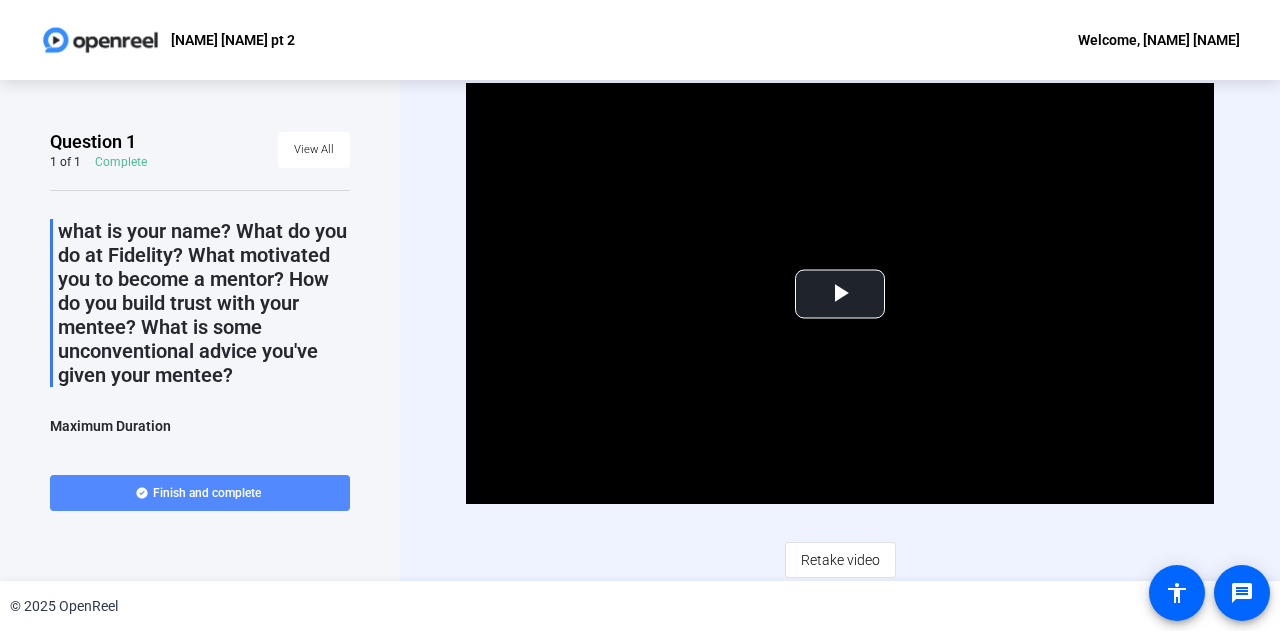 click on "Finish and complete" 